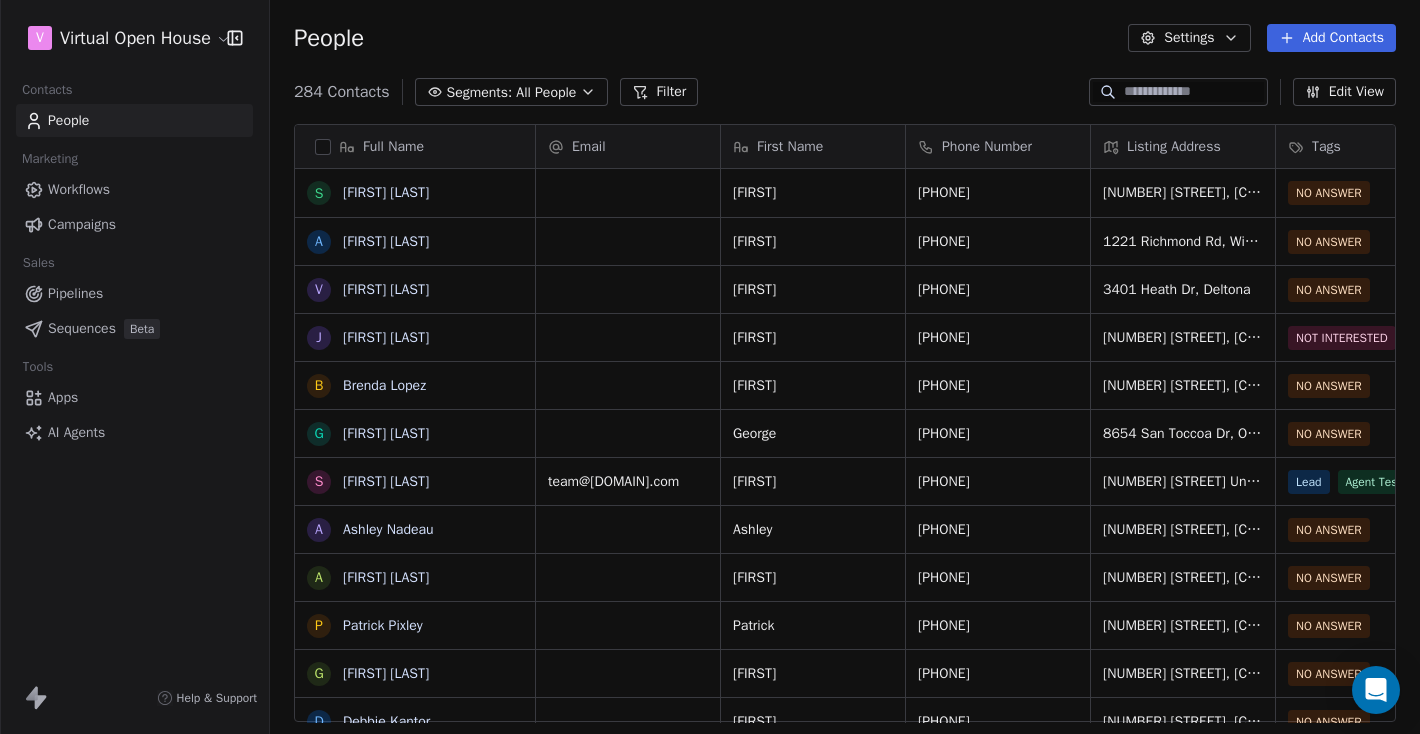 scroll, scrollTop: 0, scrollLeft: 0, axis: both 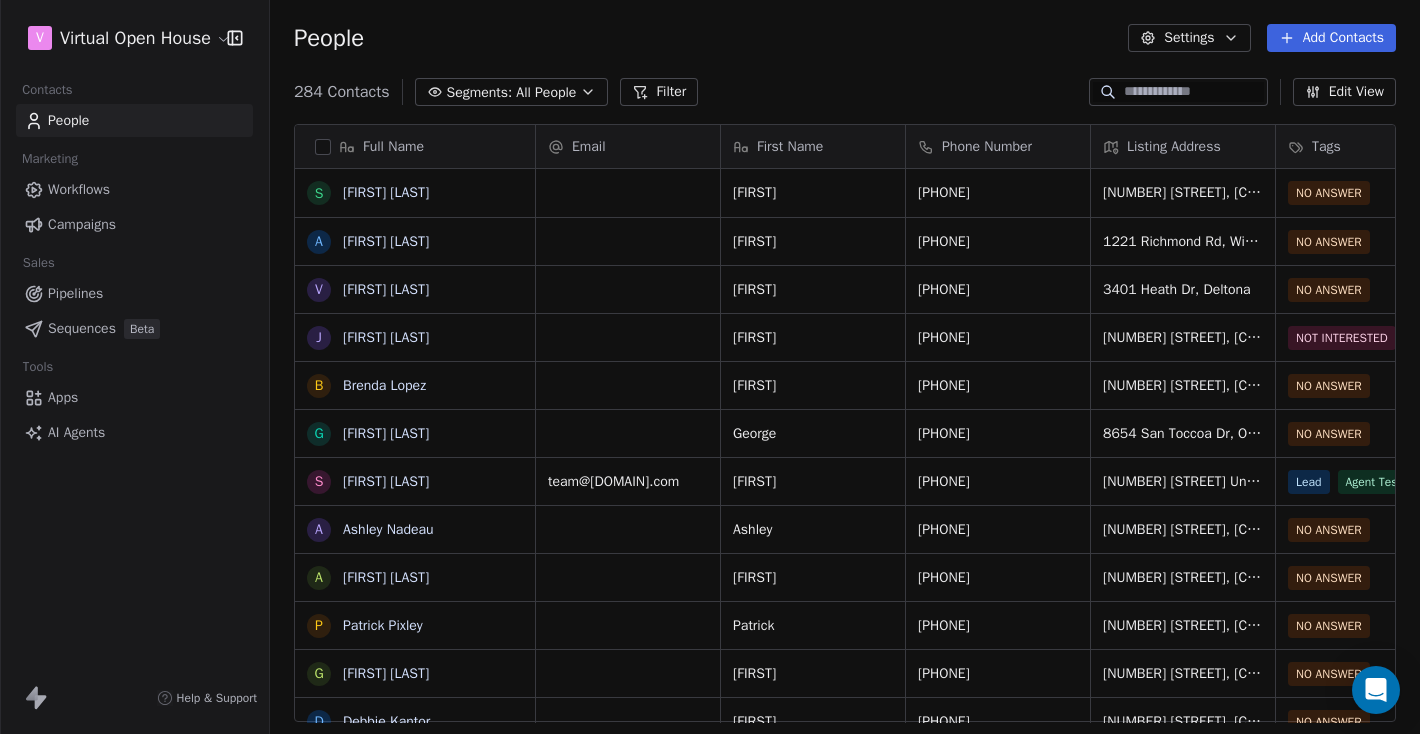 click on "Pipelines" at bounding box center (75, 293) 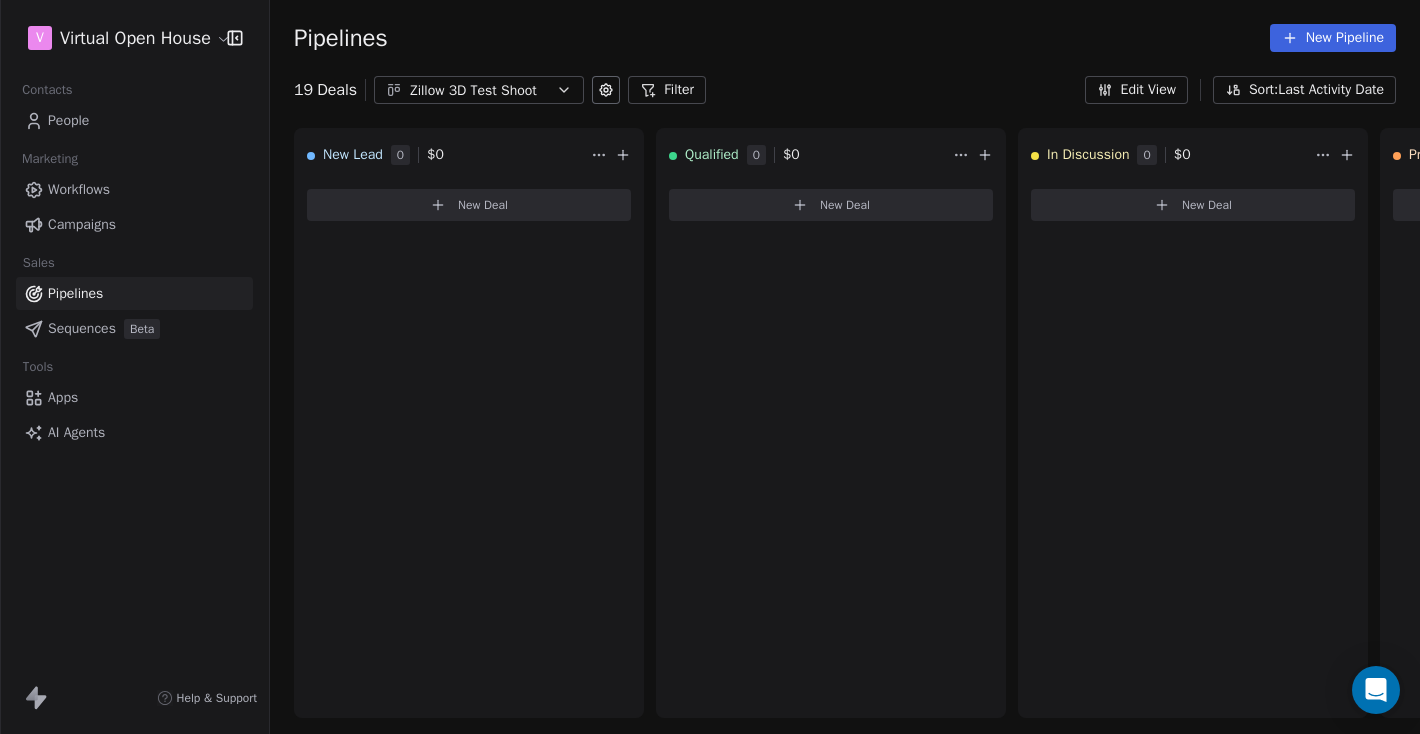 click on "Zillow 3D Test Shoot" at bounding box center [479, 90] 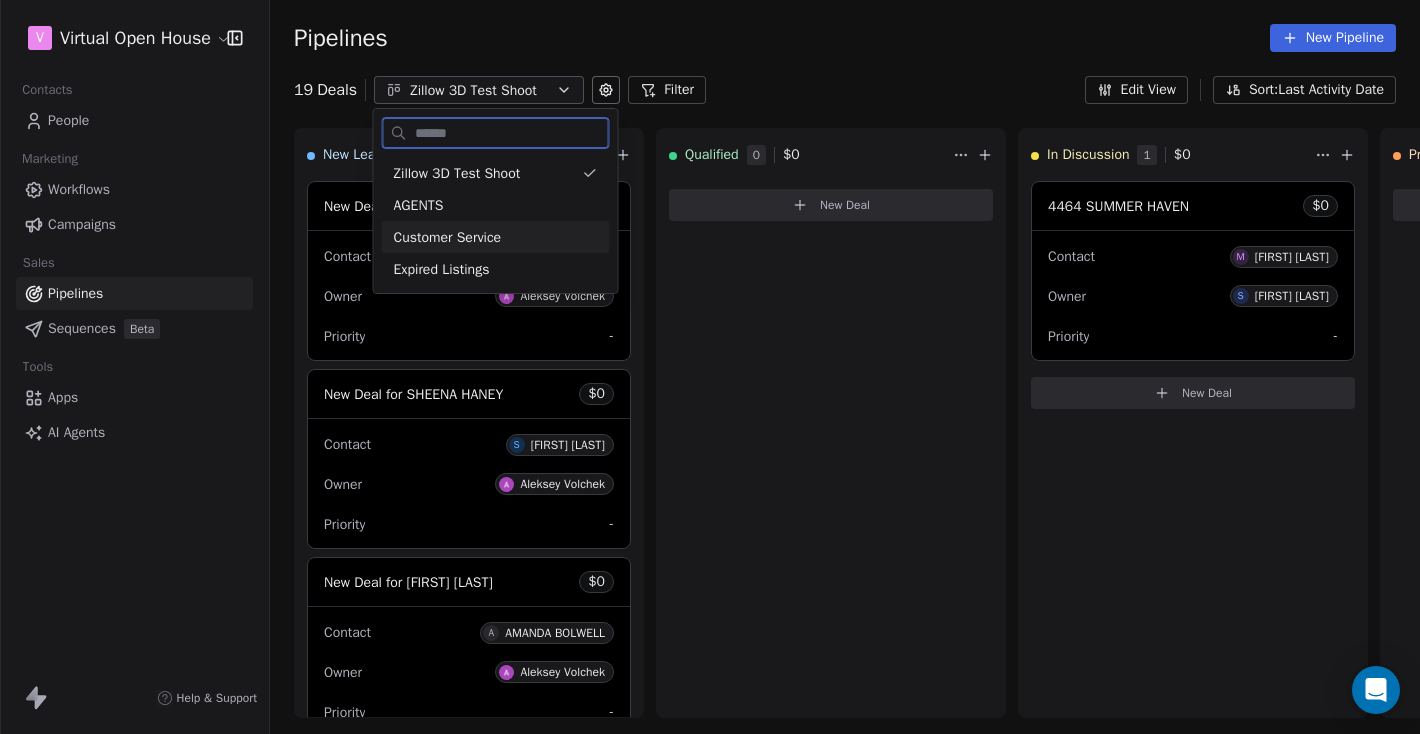 click on "Customer Service" at bounding box center (496, 237) 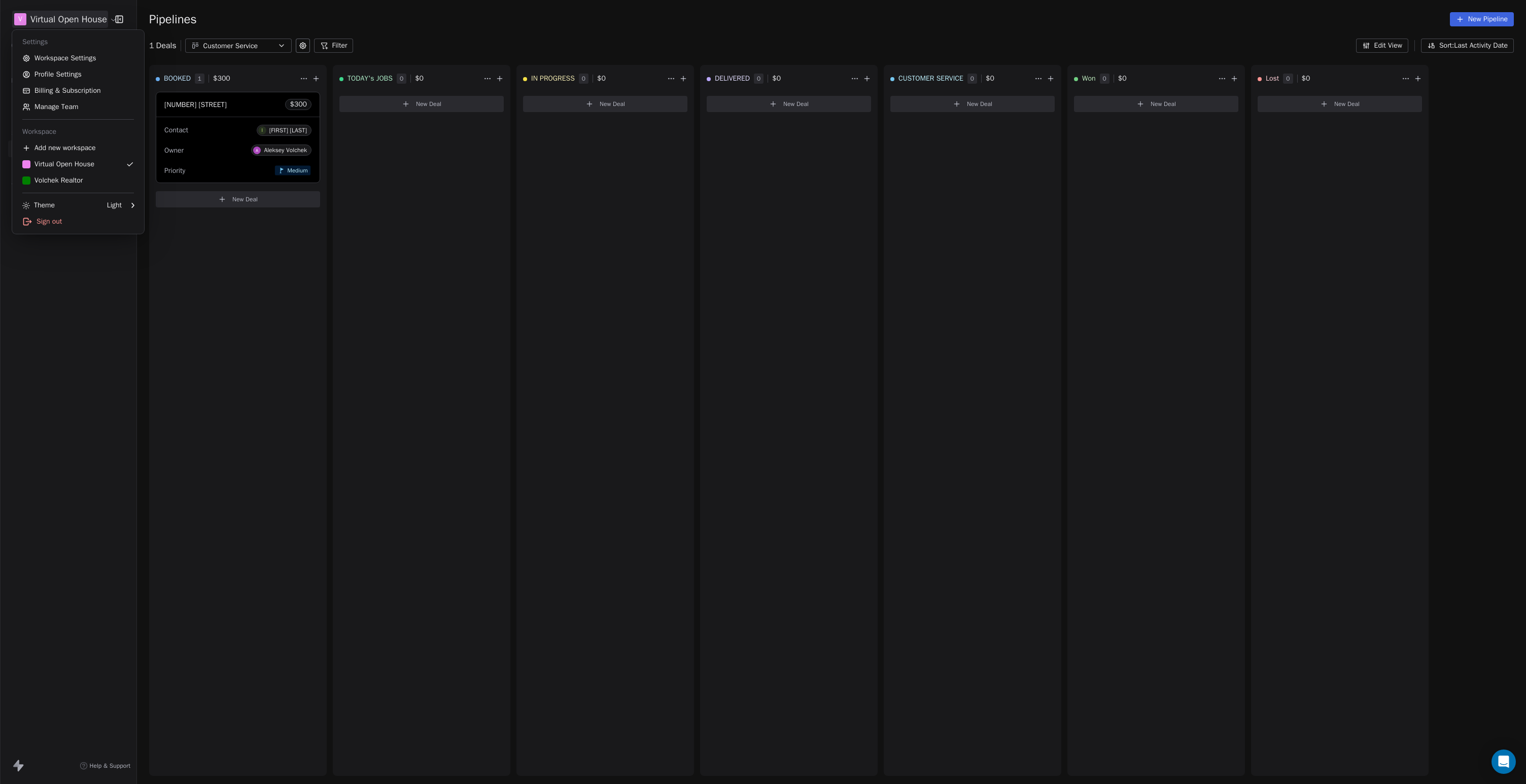 click on "V Virtual Open House Contacts People Marketing Workflows Campaigns Sales Pipelines Sequences Beta Tools Apps AI Agents Help & Support Pipelines  New Pipeline 1 Deals Customer Service Filter  Edit View Sort:  Last Activity Date BOOKED 1 $ 300 123 Shooting Lane $ 300 Contact I Ivana Cwarin Owner Aleksey Volchek Priority Medium New Deal TODAY's JOBS 0 $ 0 New Deal IN PROGRESS 0 $ 0 New Deal DELIVERED 0 $ 0 New Deal CUSTOMER SERVICE 0 $ 0 New Deal Won 0 $ 0 New Deal Lost 0 $ 0 New Deal
To pick up a draggable item, press the space bar.
While dragging, use the arrow keys to move the item.
Press space again to drop the item in its new position, or press escape to cancel.
Settings Workspace Settings Profile Settings Billing & Subscription Manage Team   Workspace Add new workspace Virtual Open House Volchek Realtor Theme Light Sign out" at bounding box center (763, 392) 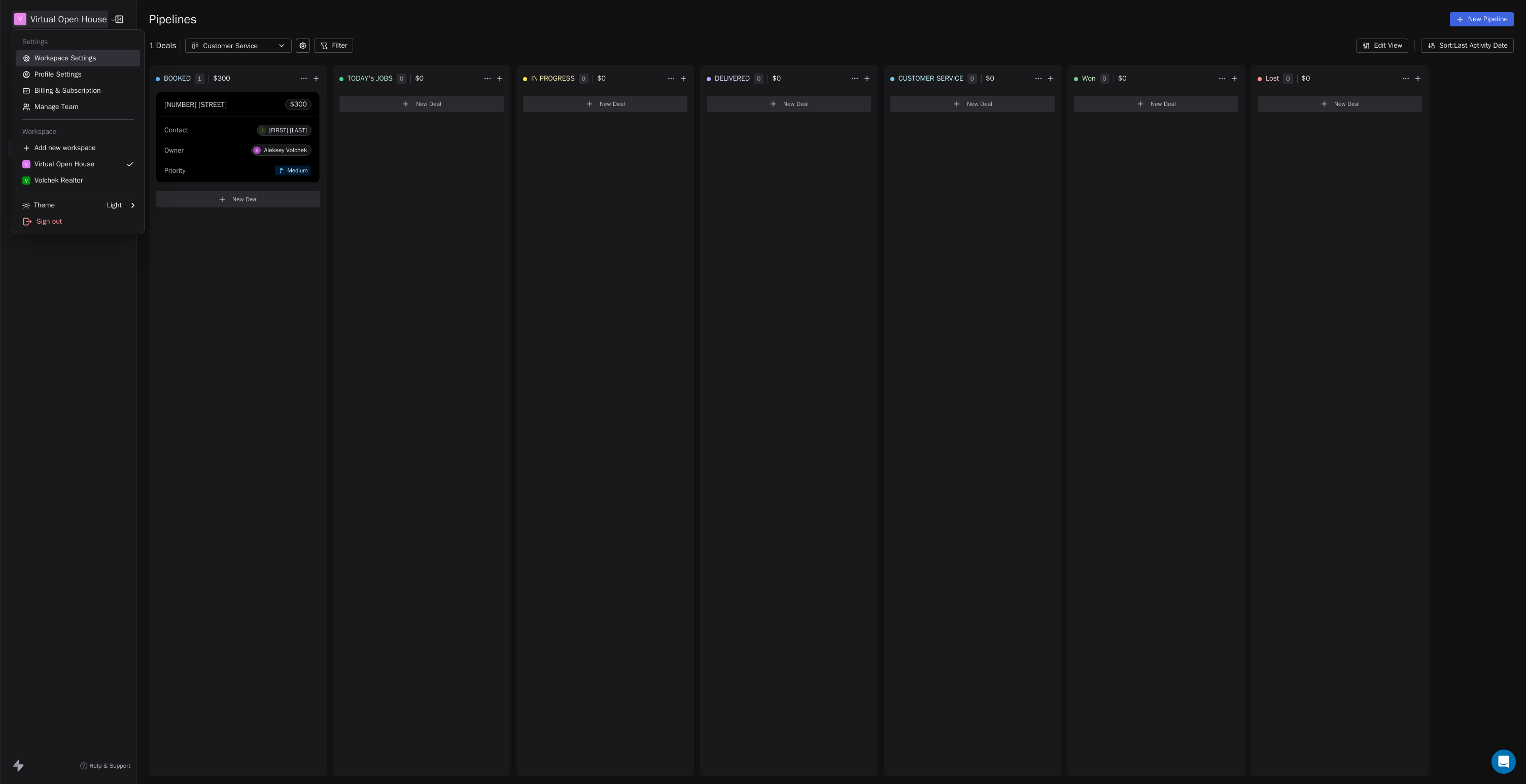 click on "Workspace Settings" at bounding box center [78, 58] 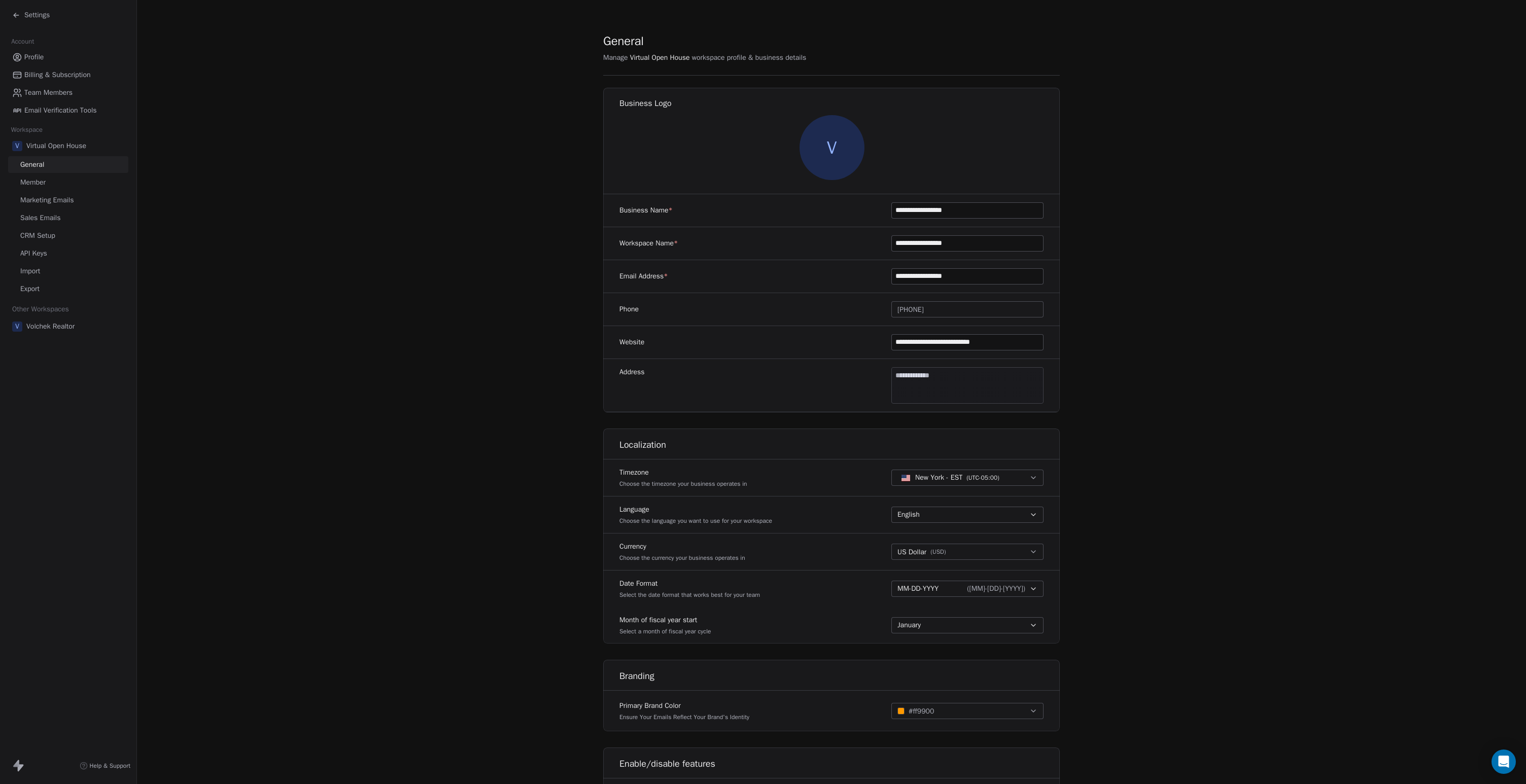 click on "API Keys" at bounding box center (33, 253) 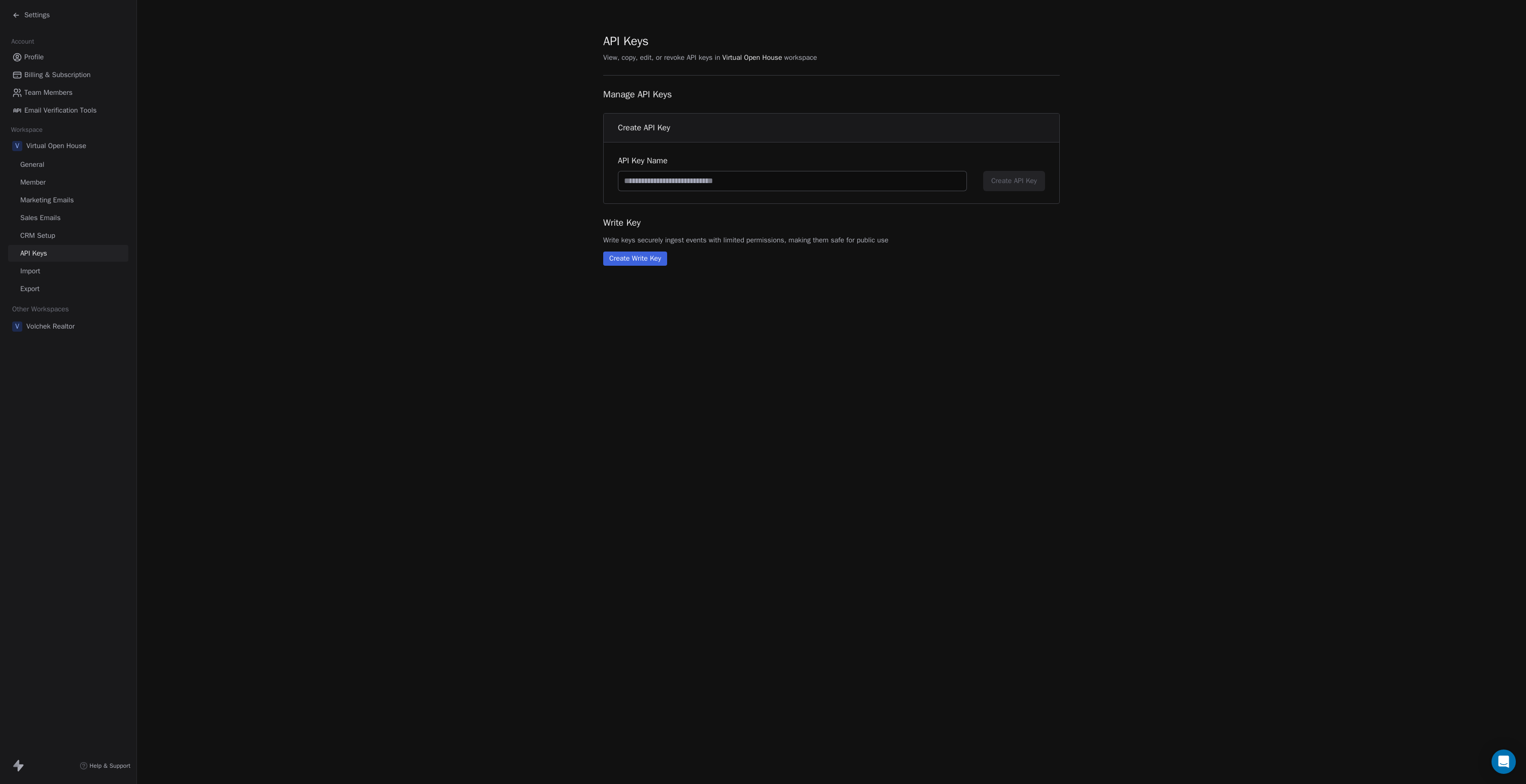 click at bounding box center [792, 181] 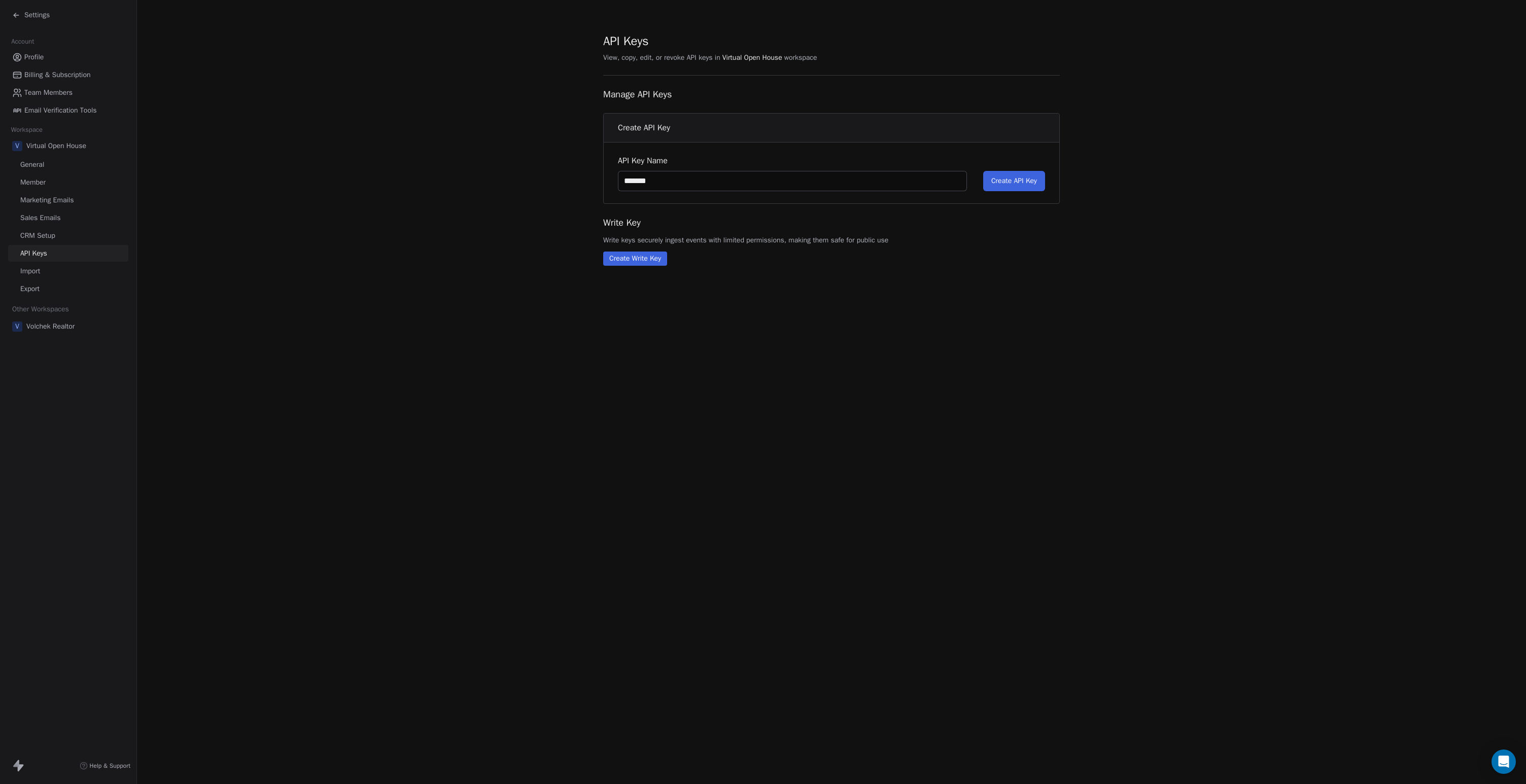 type on "*******" 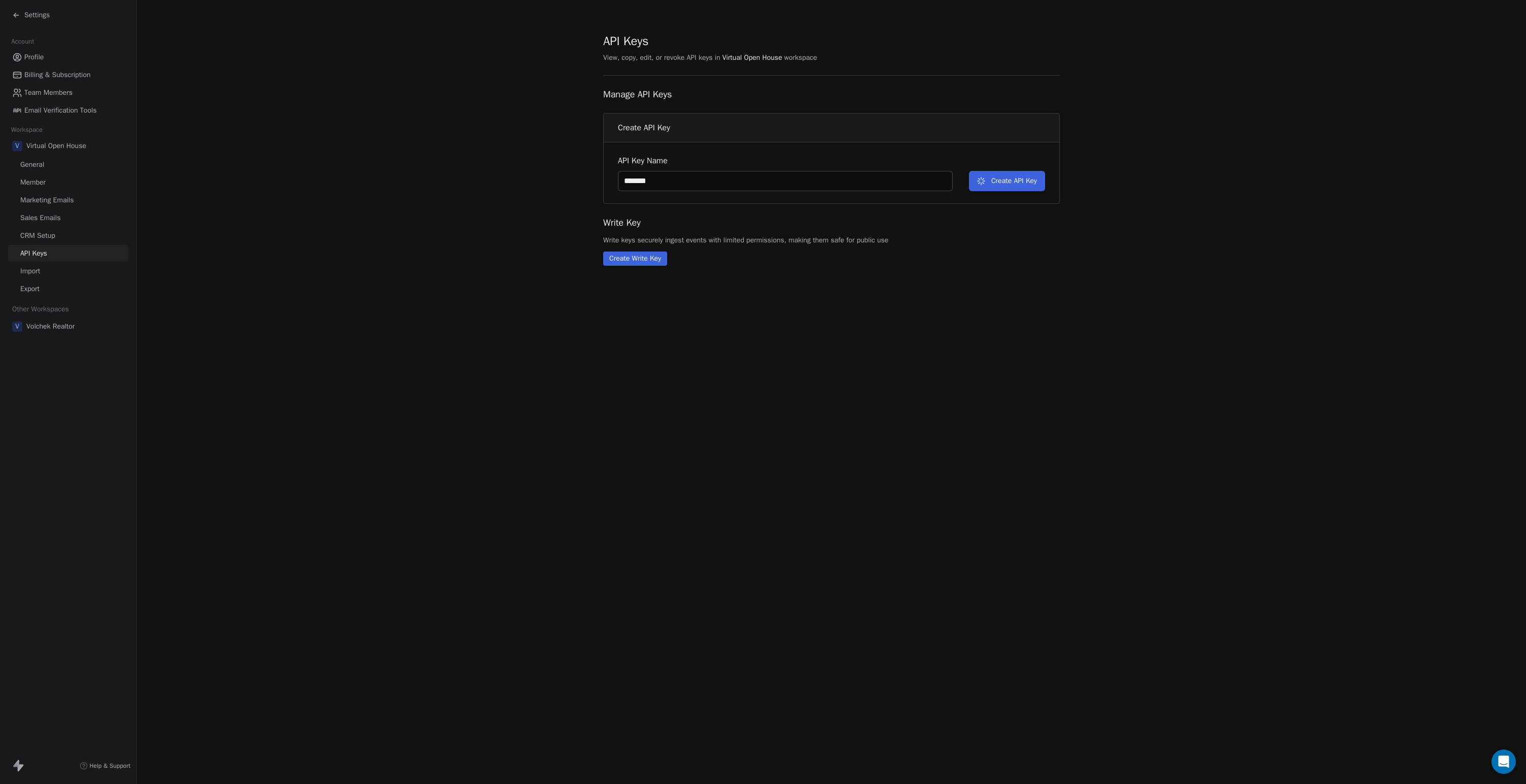 type 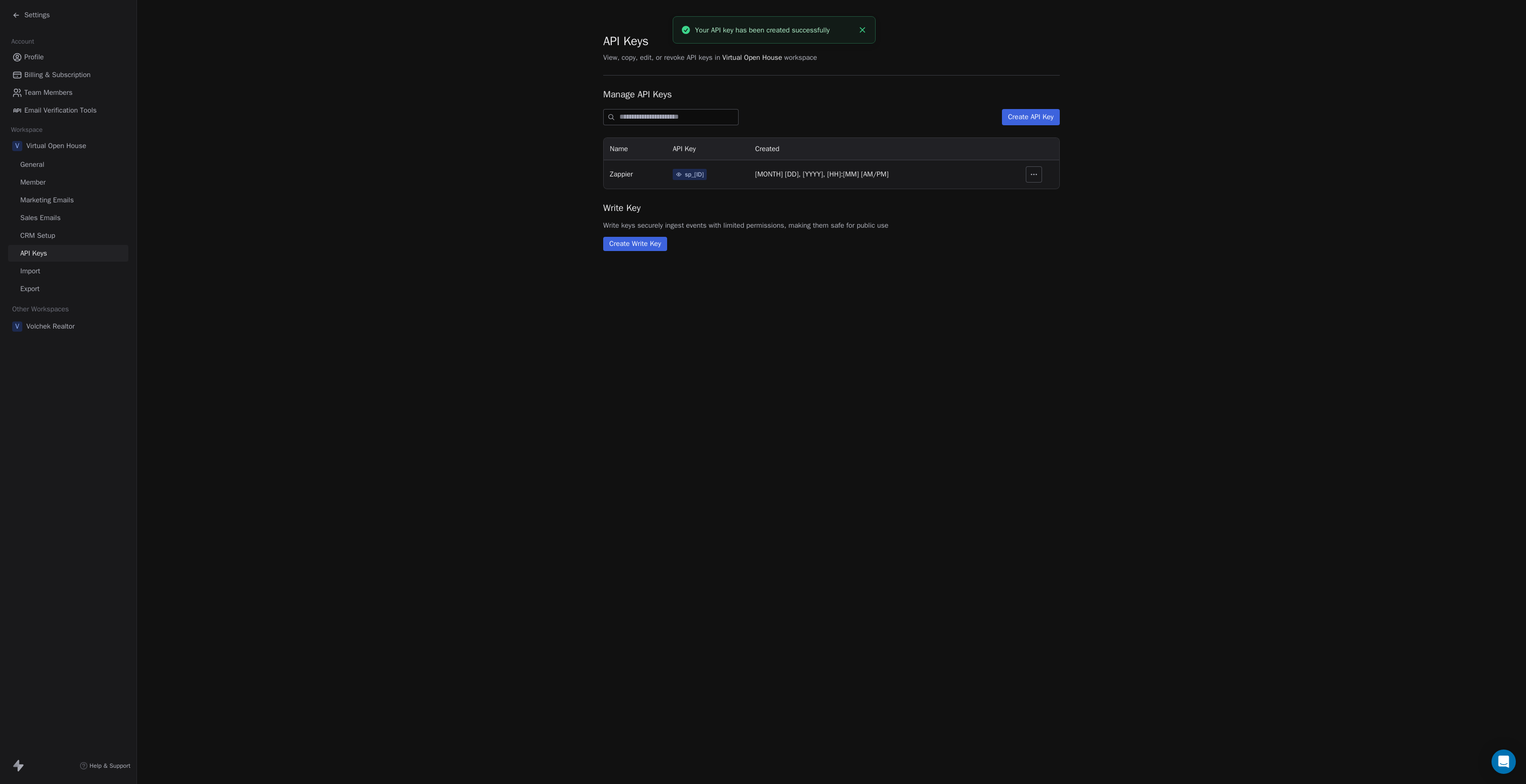 click 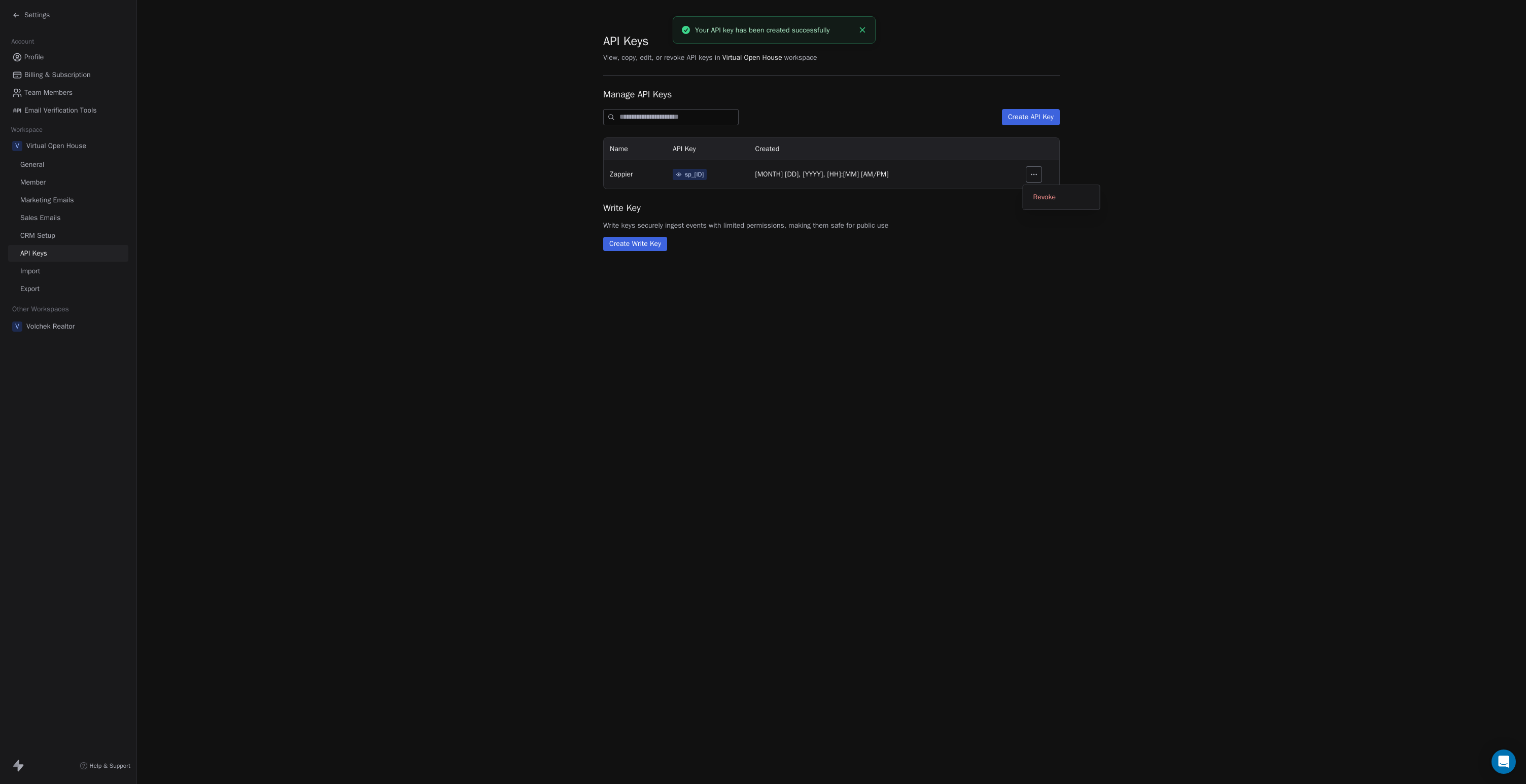 click on "Jul 14, 2025, 12:39 PM" at bounding box center [879, 174] 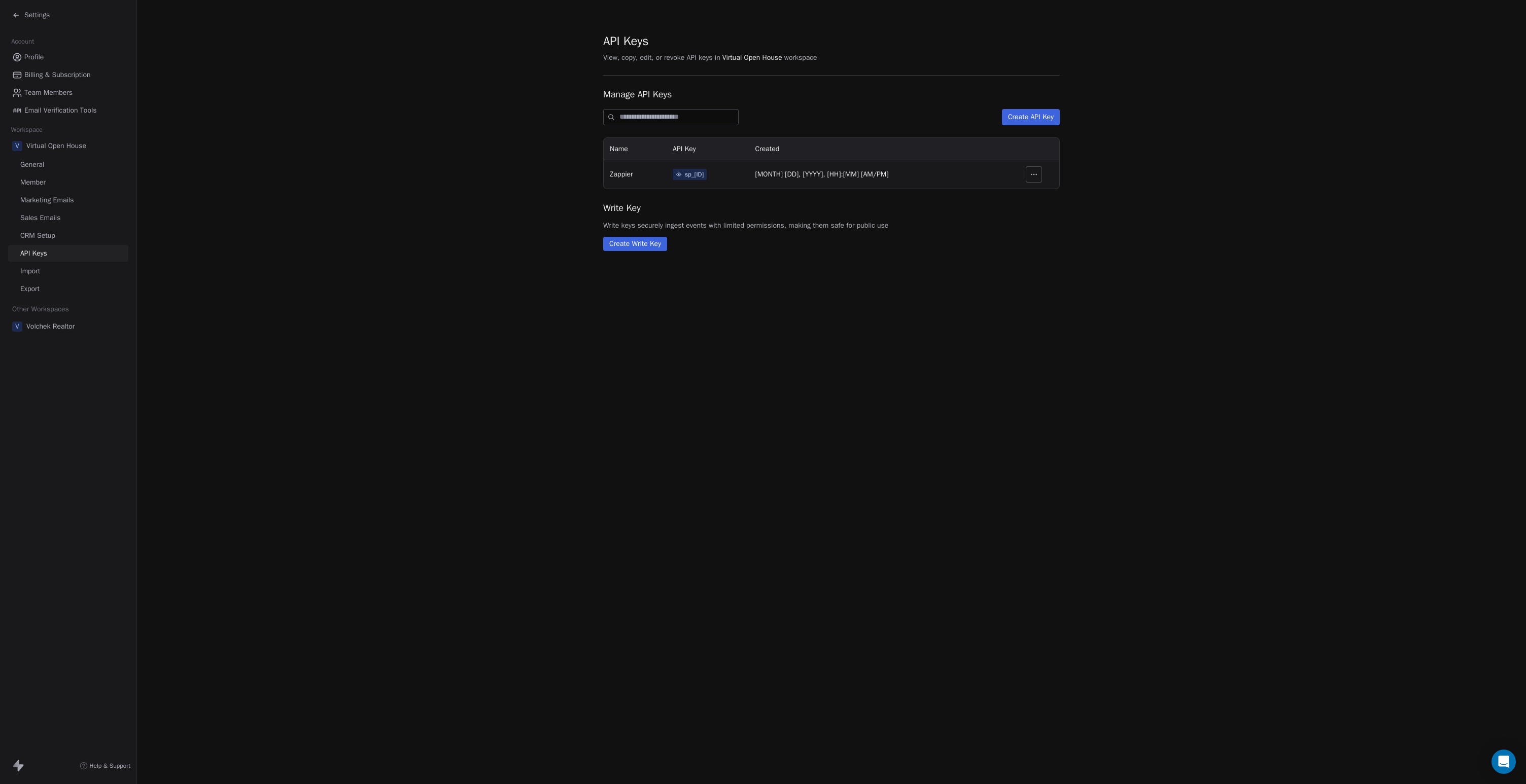 click on "sp_0a31b7ec86db44e1b077a43c8536d01f" at bounding box center [694, 174] 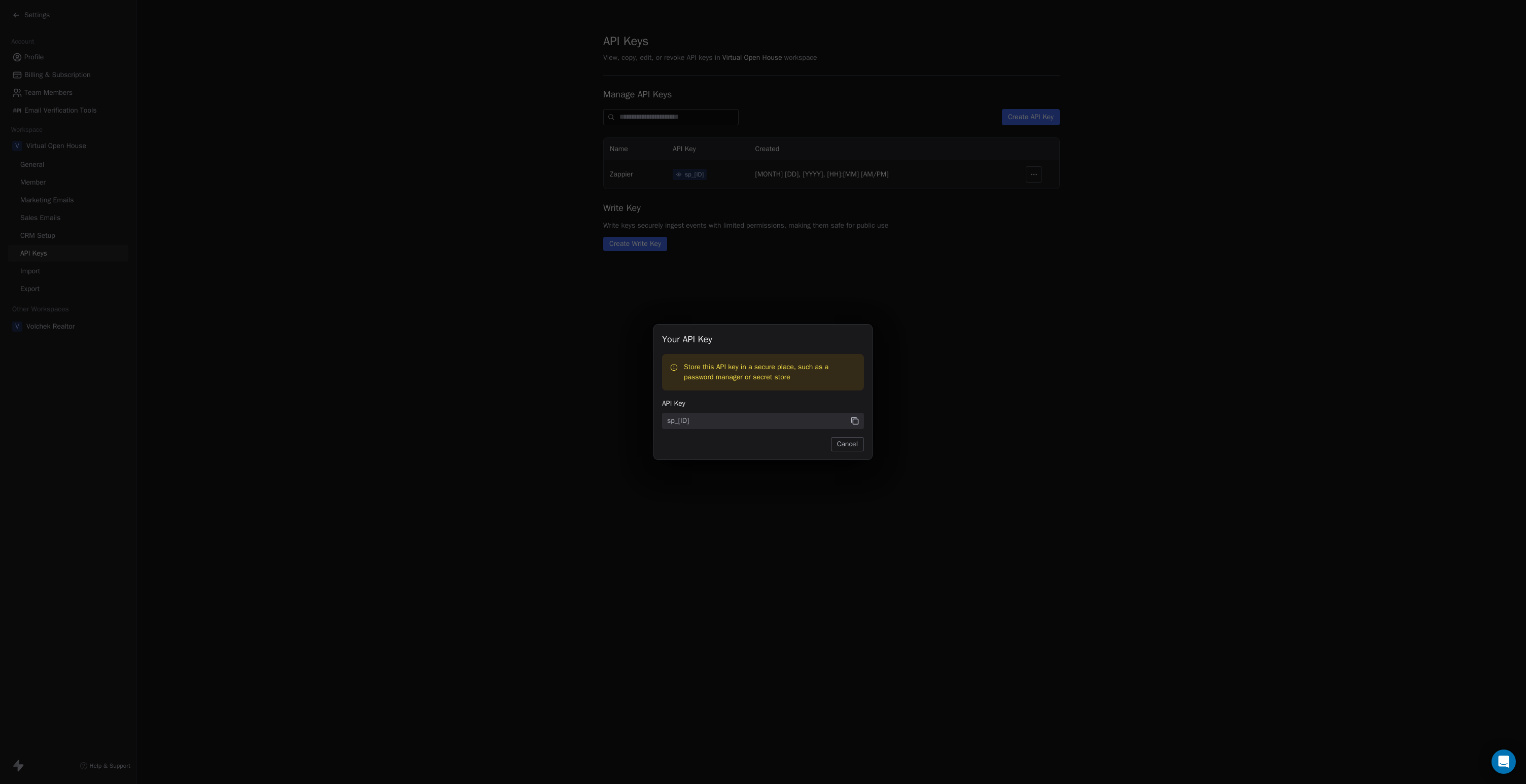 click 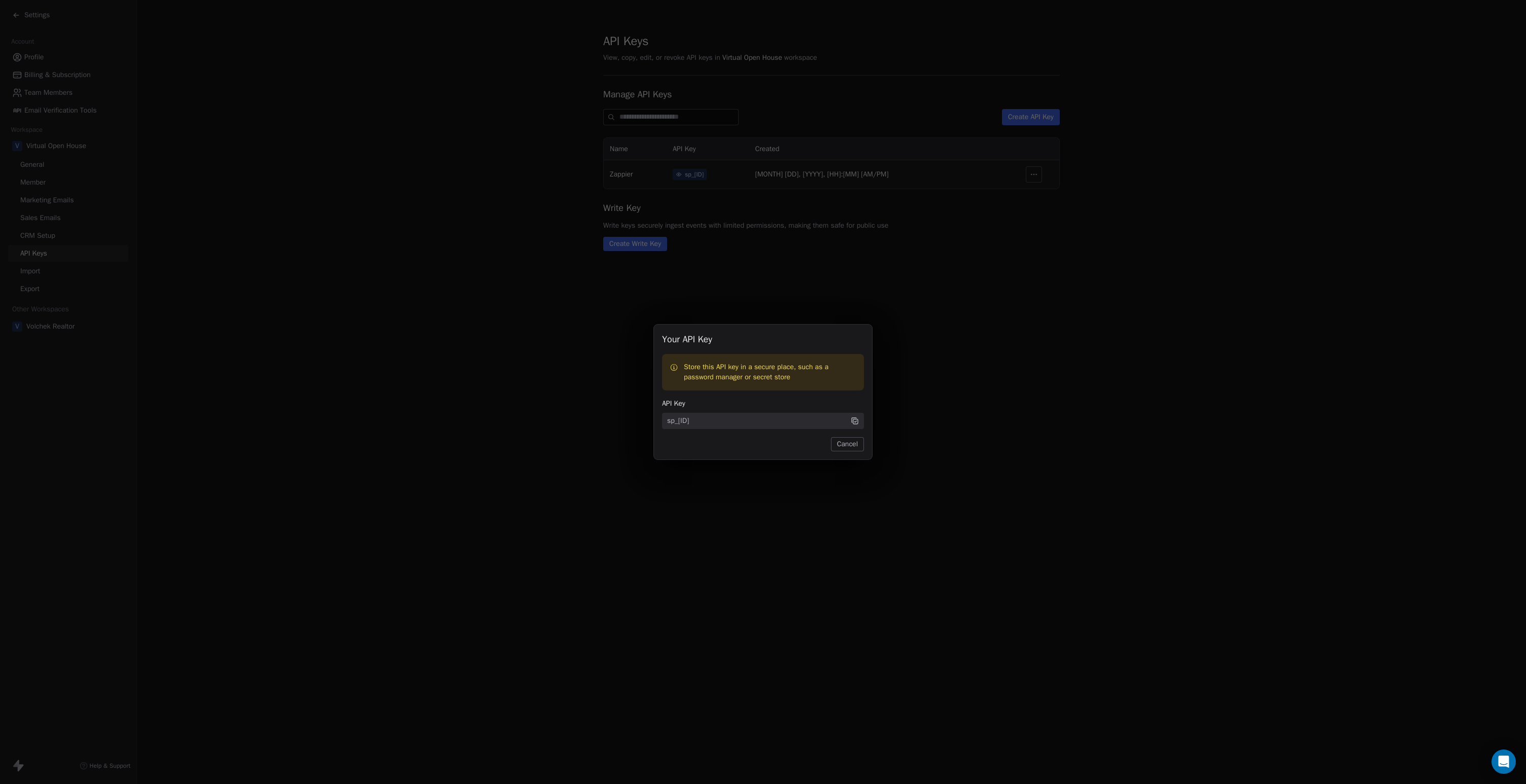click on "Cancel" at bounding box center (847, 444) 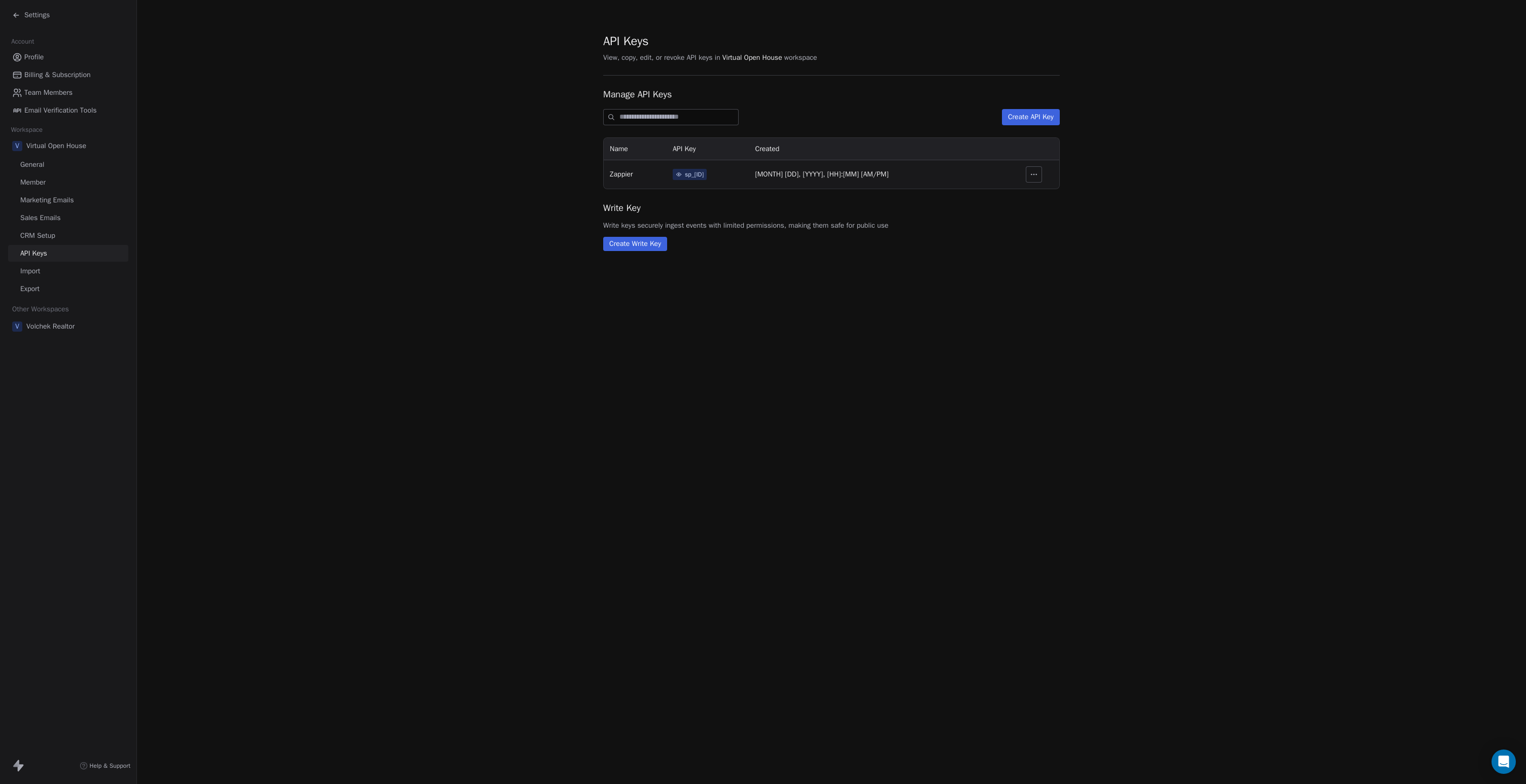 click on "Settings" at bounding box center [31, 15] 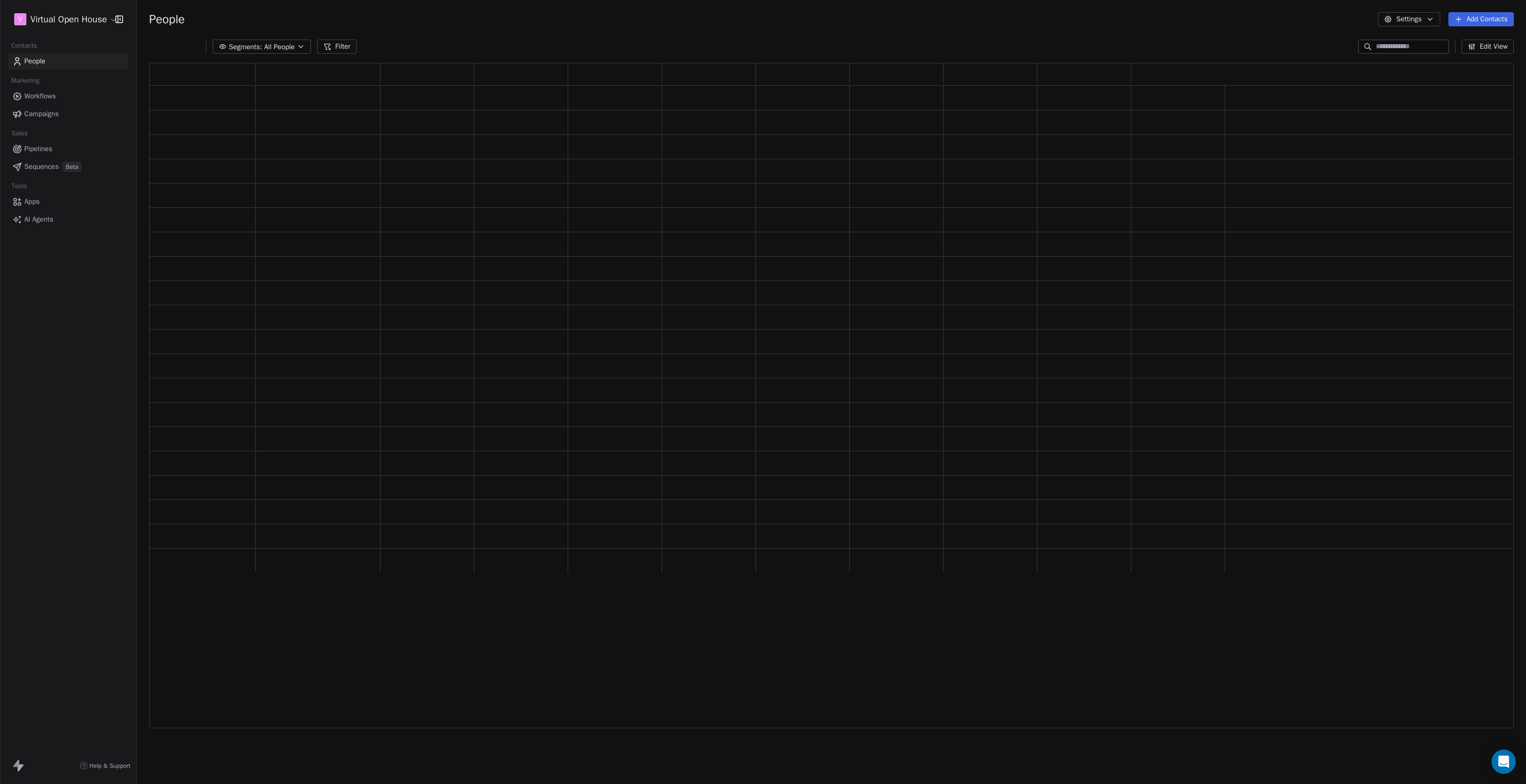 scroll, scrollTop: 8, scrollLeft: 8, axis: both 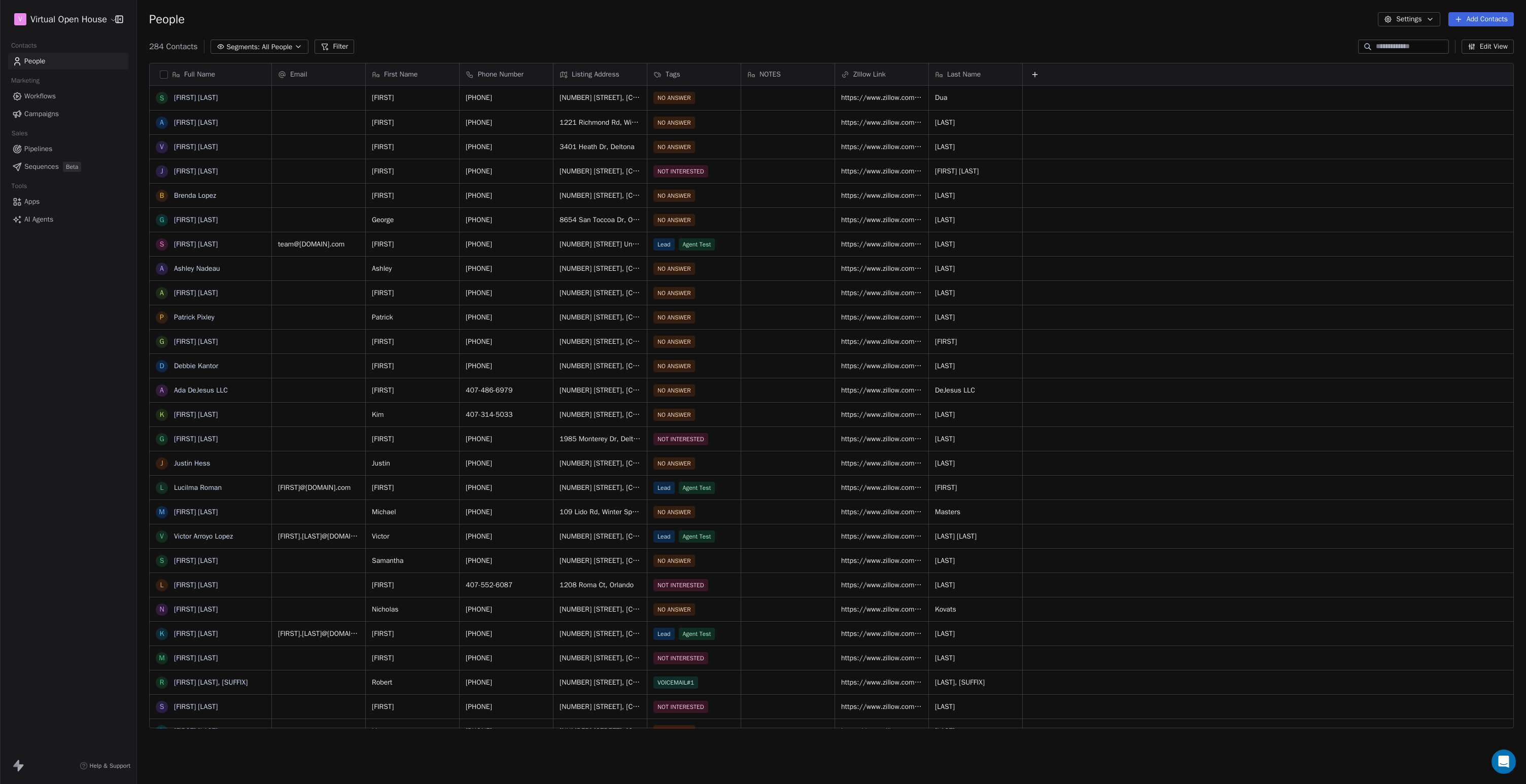 click on "Pipelines" at bounding box center [38, 149] 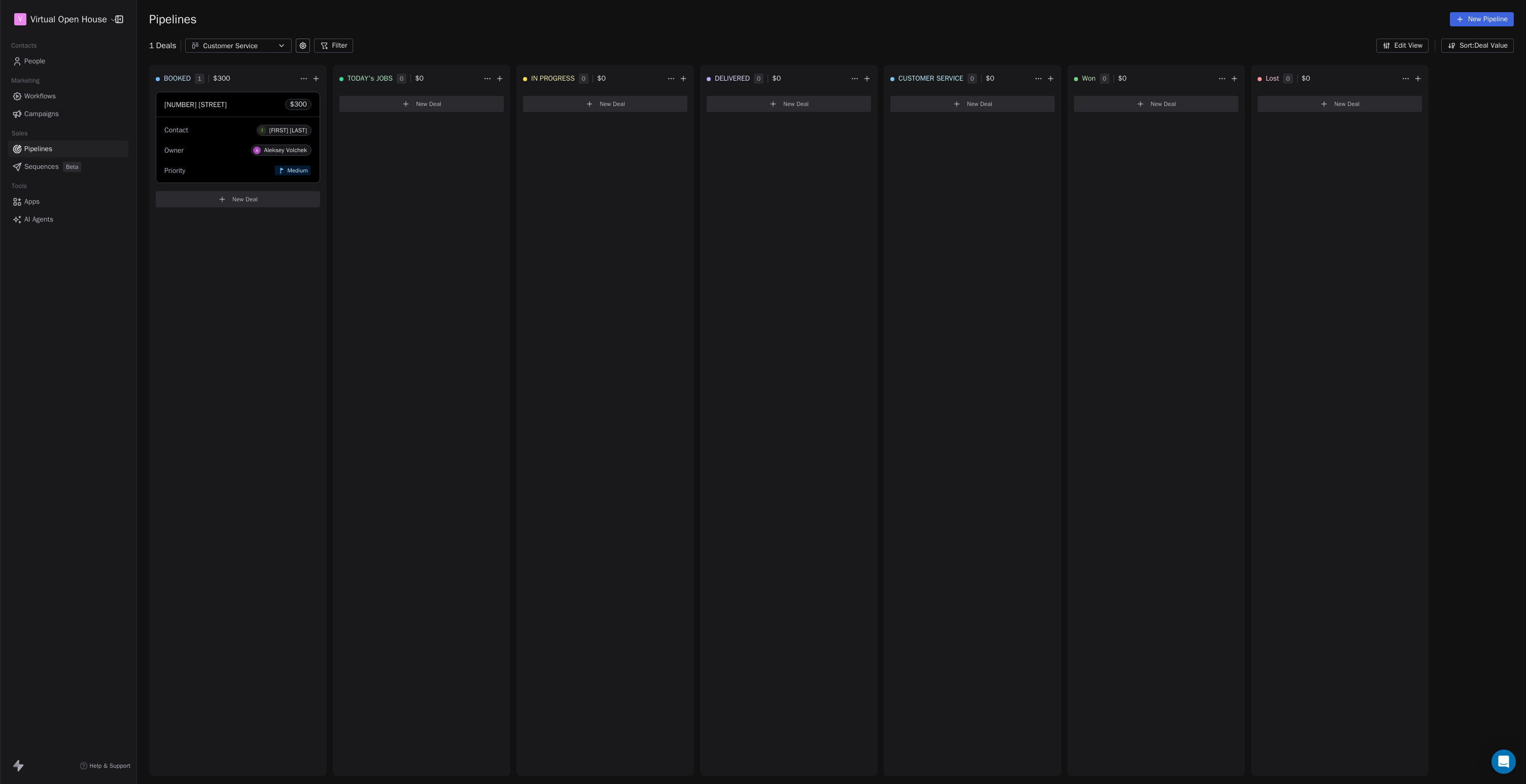 click on "Customer Service" at bounding box center [238, 46] 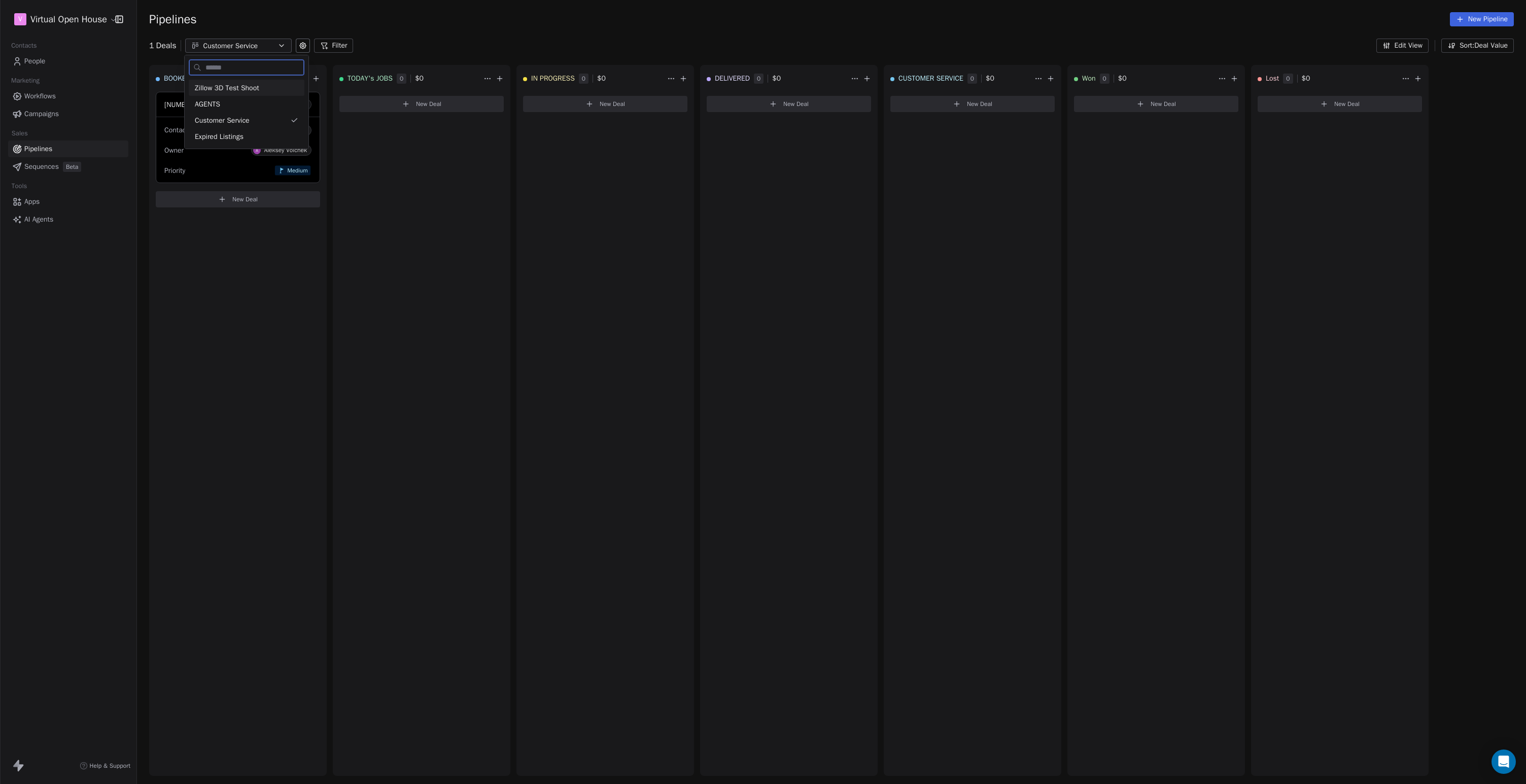 click on "Zillow 3D Test Shoot" at bounding box center (227, 88) 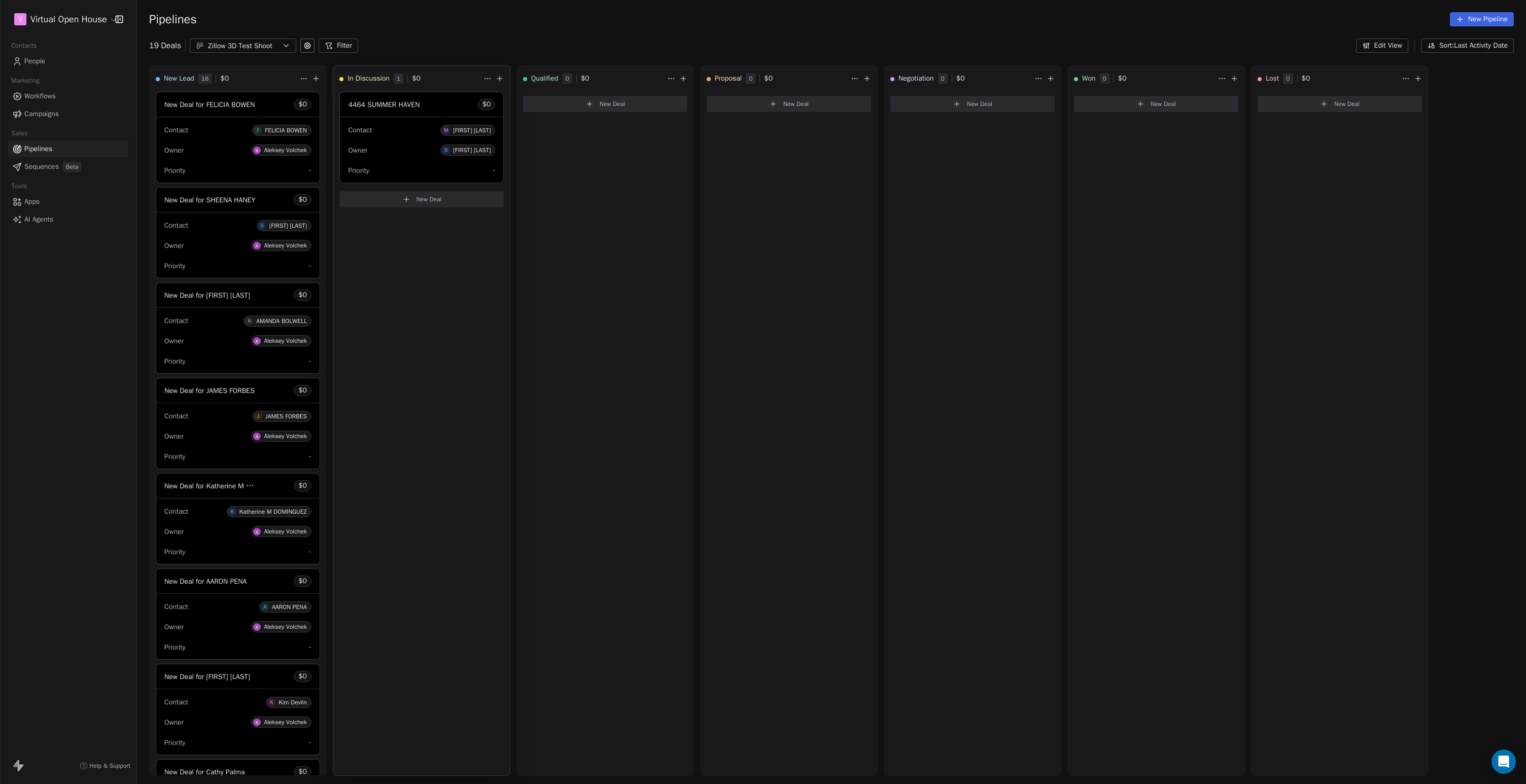 drag, startPoint x: 637, startPoint y: 82, endPoint x: 470, endPoint y: 93, distance: 167.3619 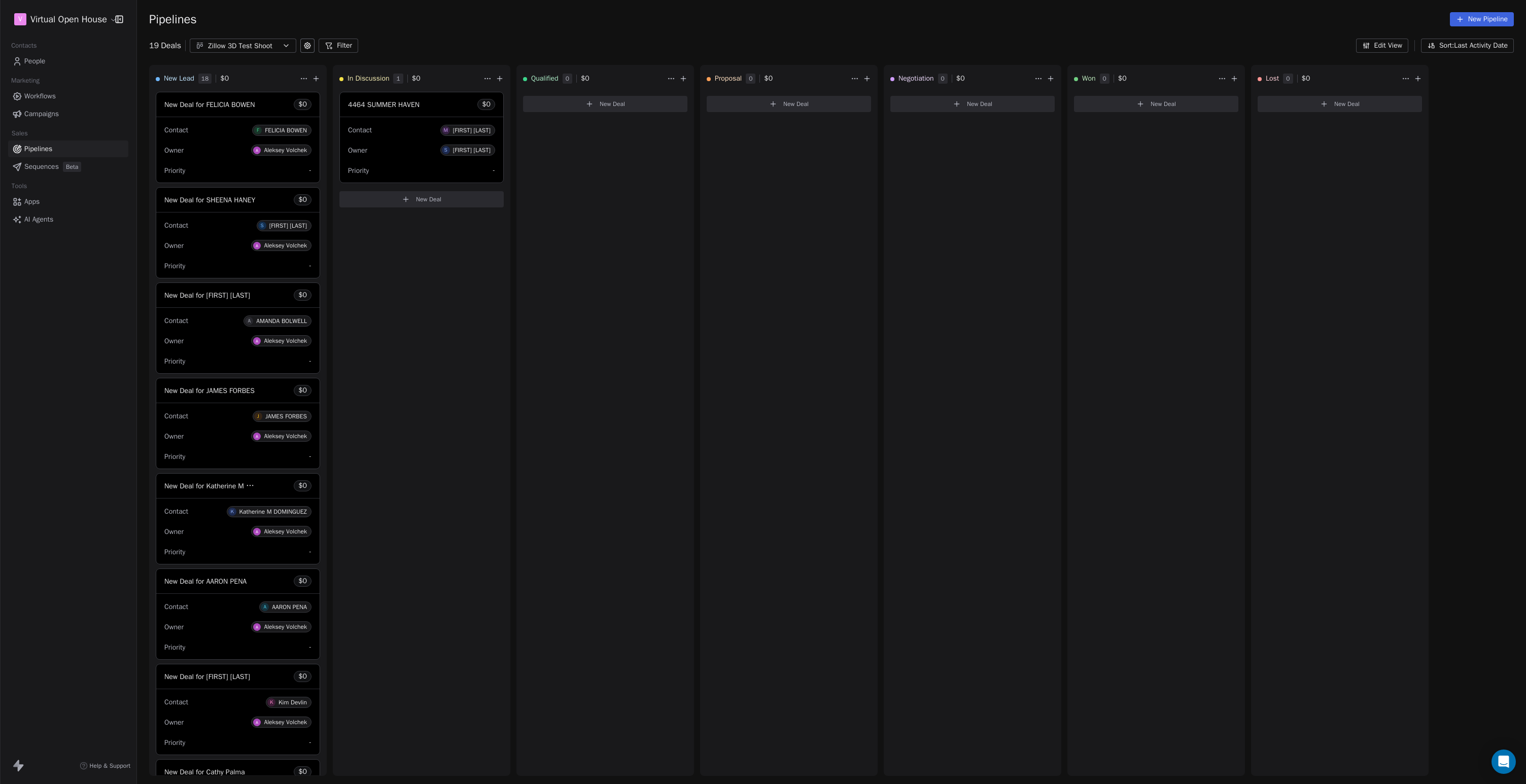 click on "Workflows" at bounding box center [40, 96] 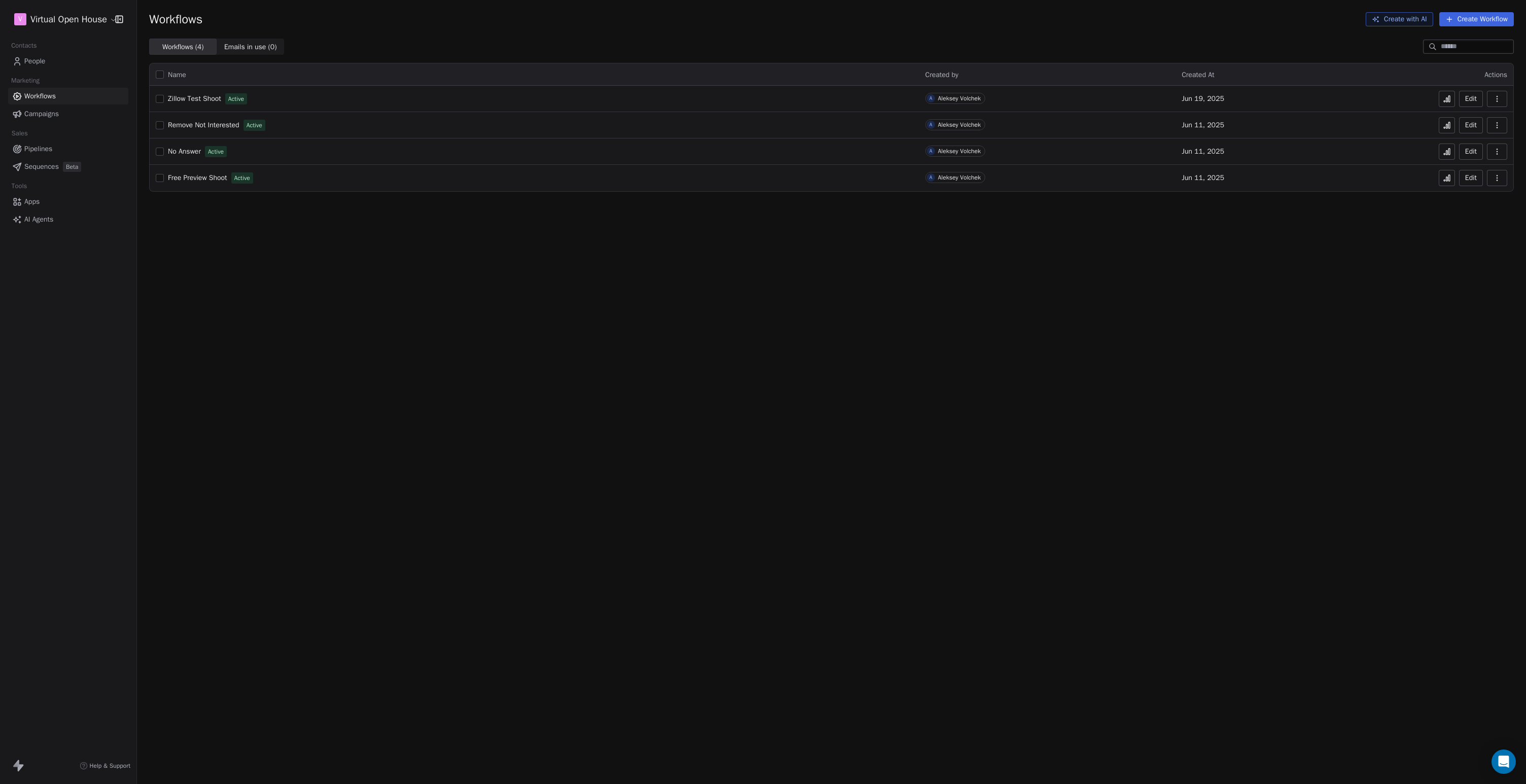 click on "Create Workflow" at bounding box center (1476, 19) 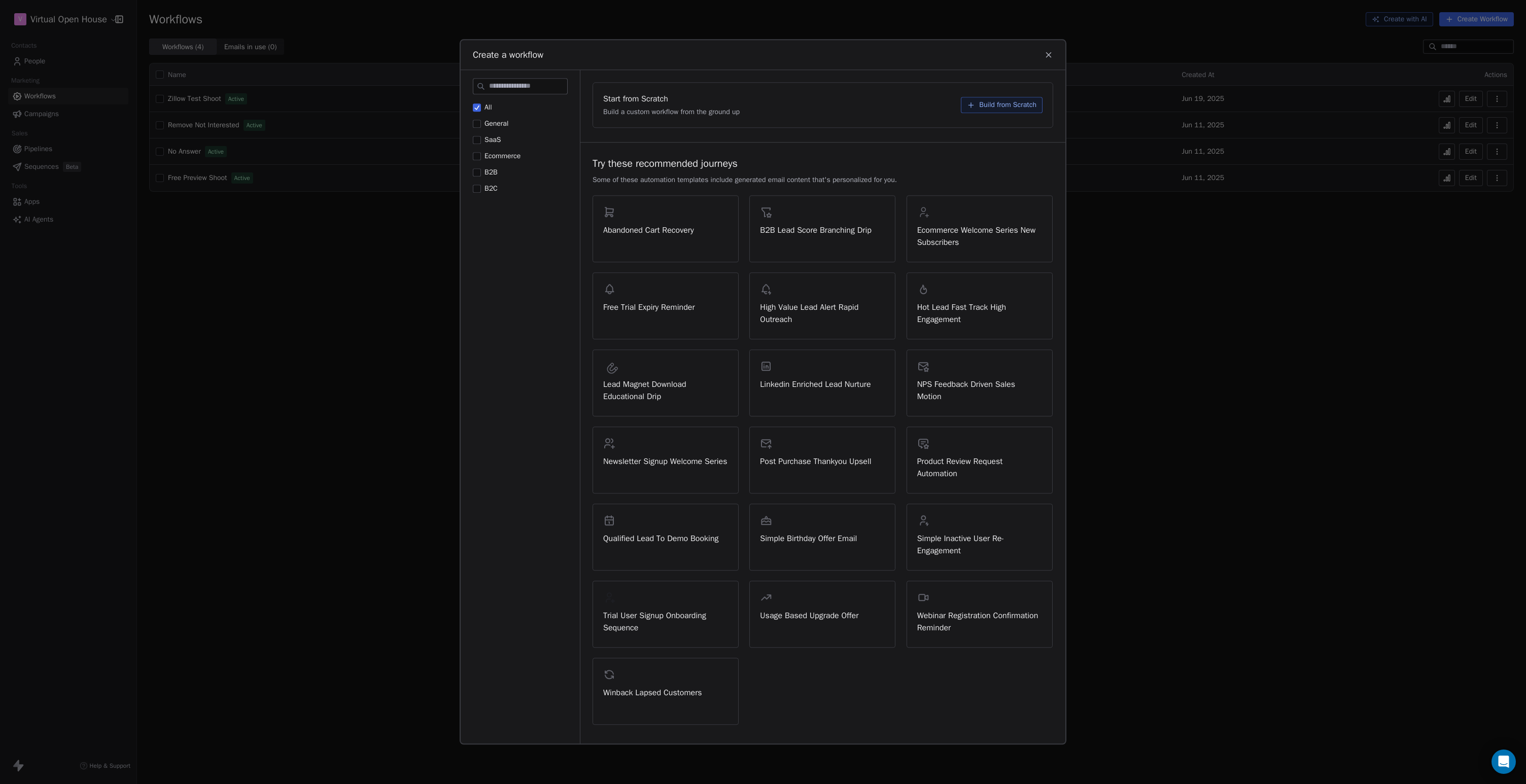 click at bounding box center [528, 86] 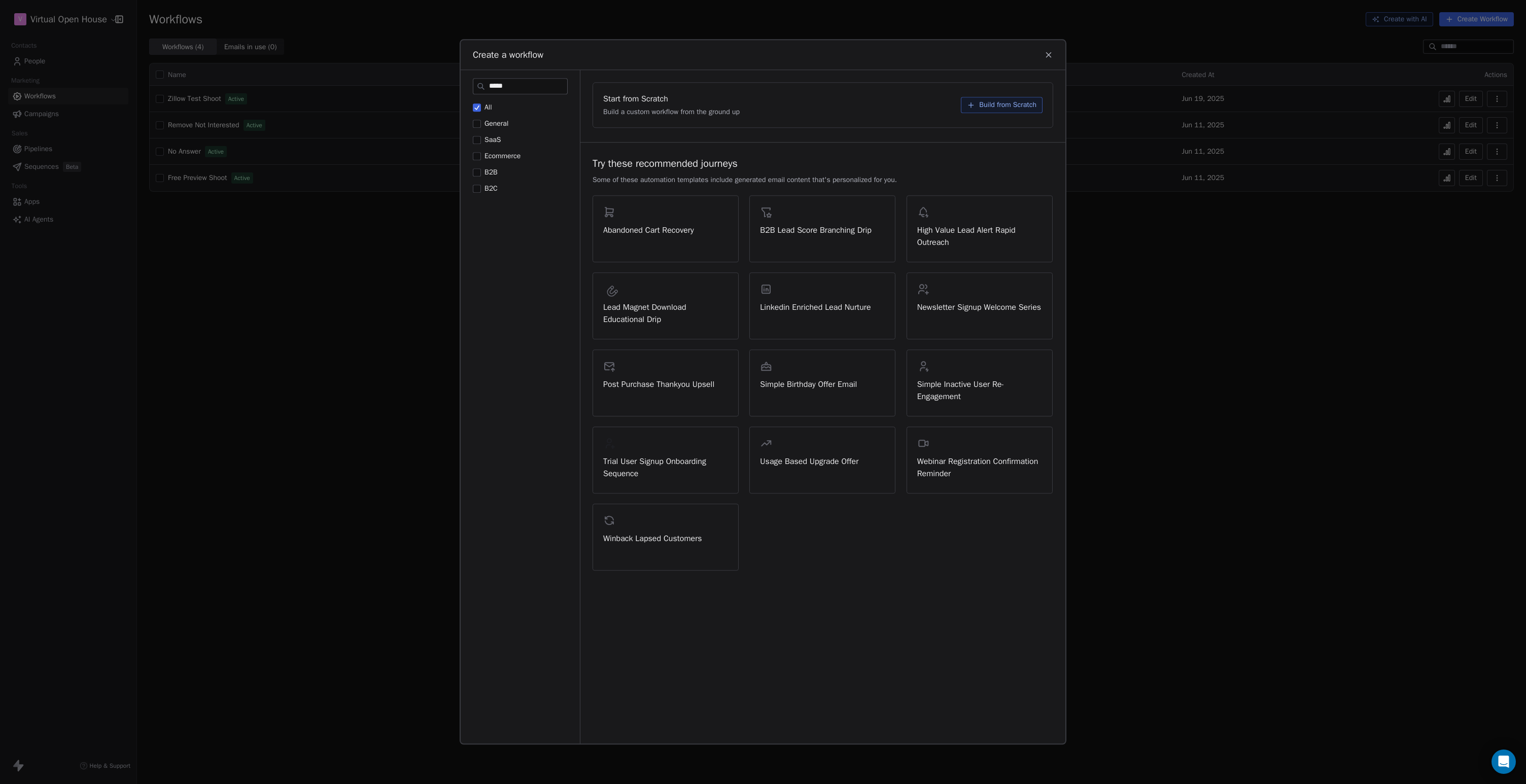 type on "*****" 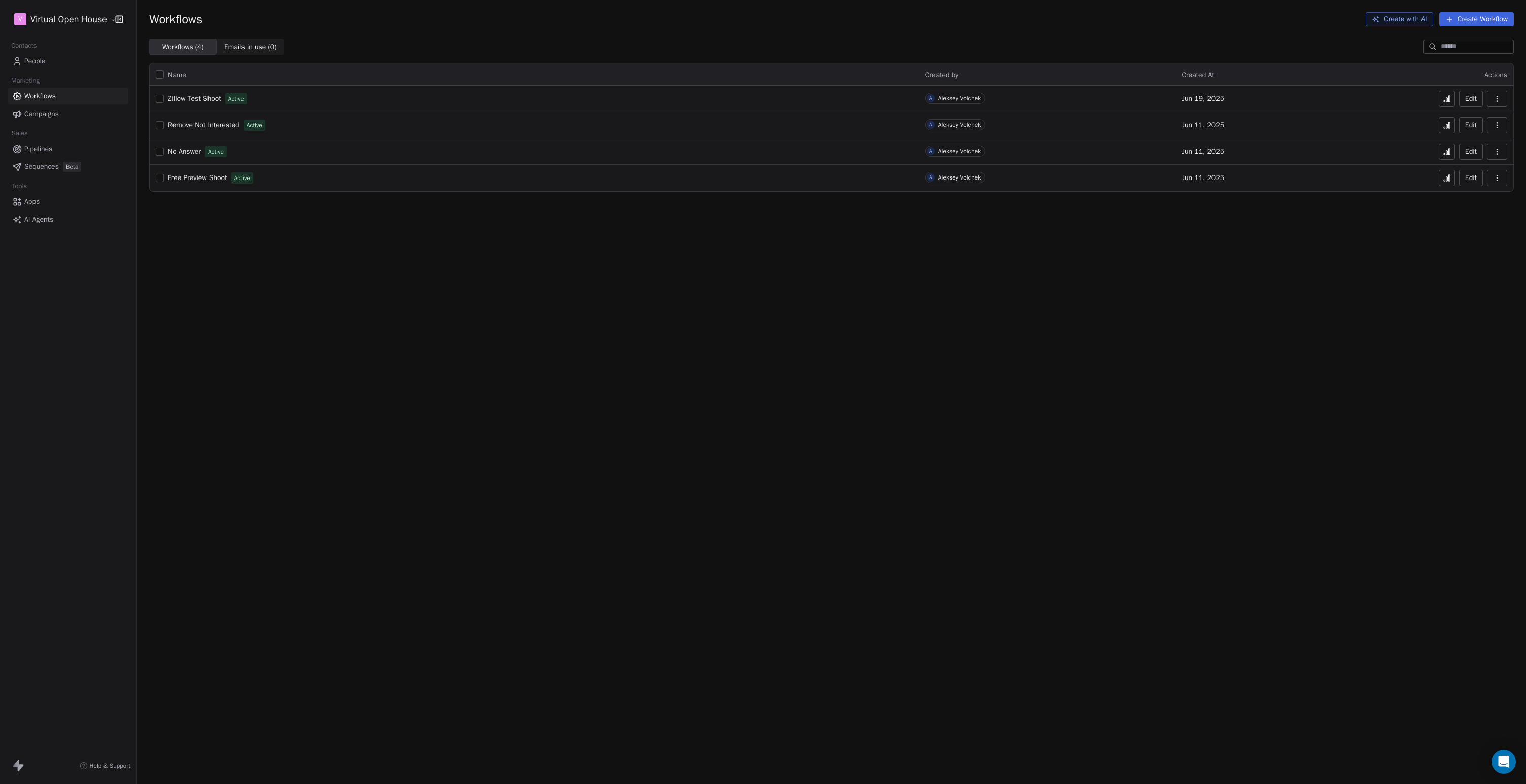 click on "Zillow Test Shoot" at bounding box center (194, 99) 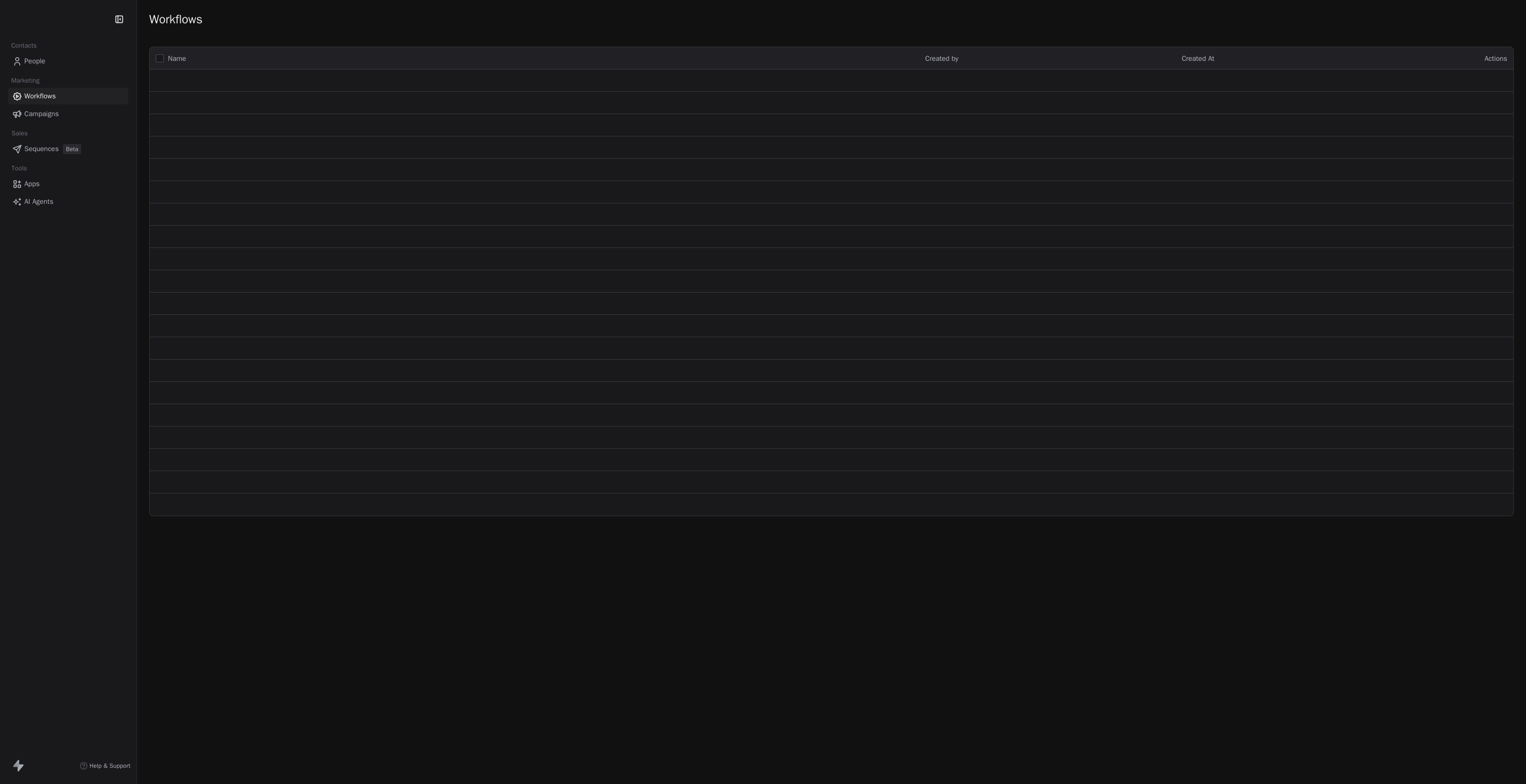 scroll, scrollTop: 0, scrollLeft: 0, axis: both 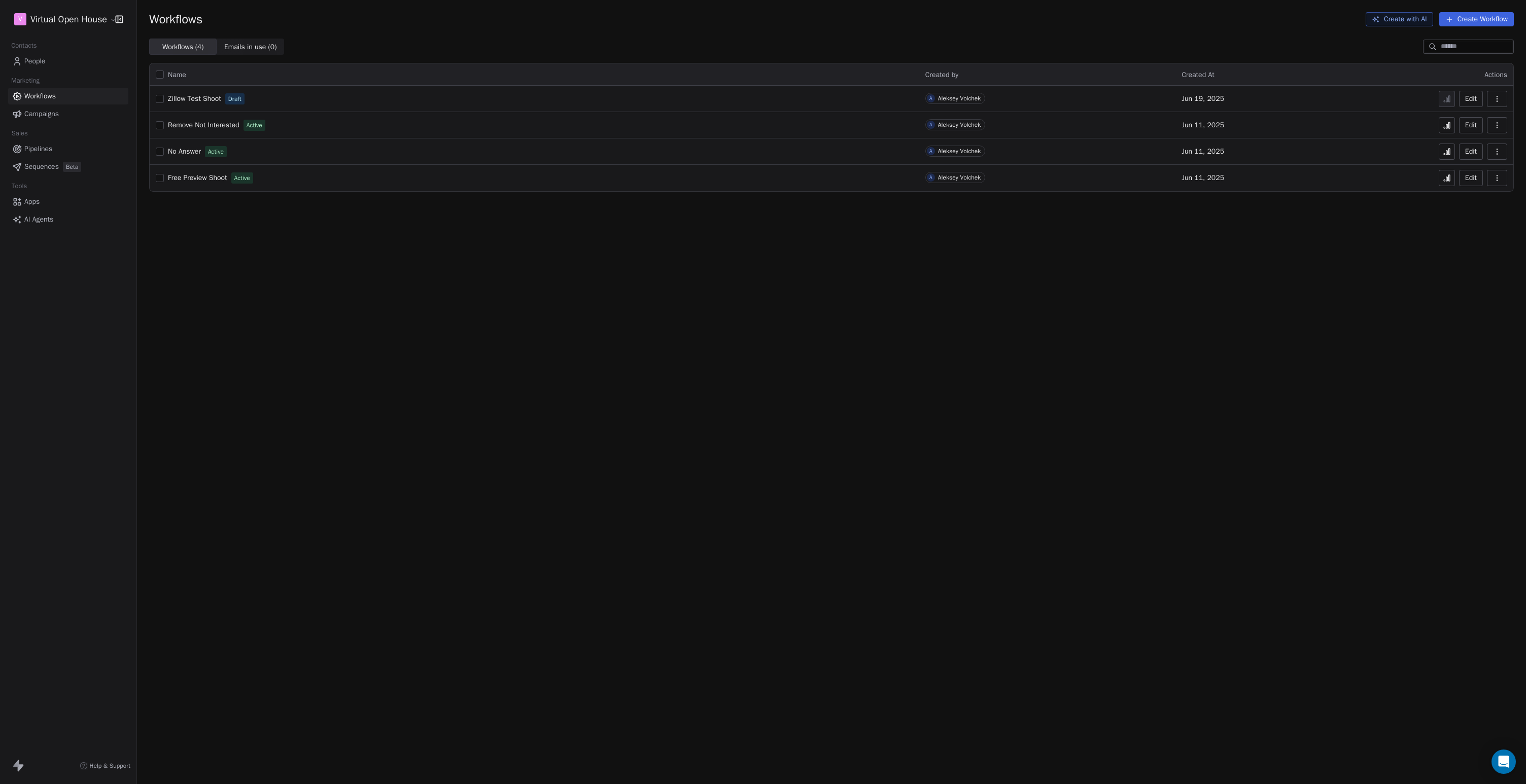 click on "AI Agents" at bounding box center [39, 219] 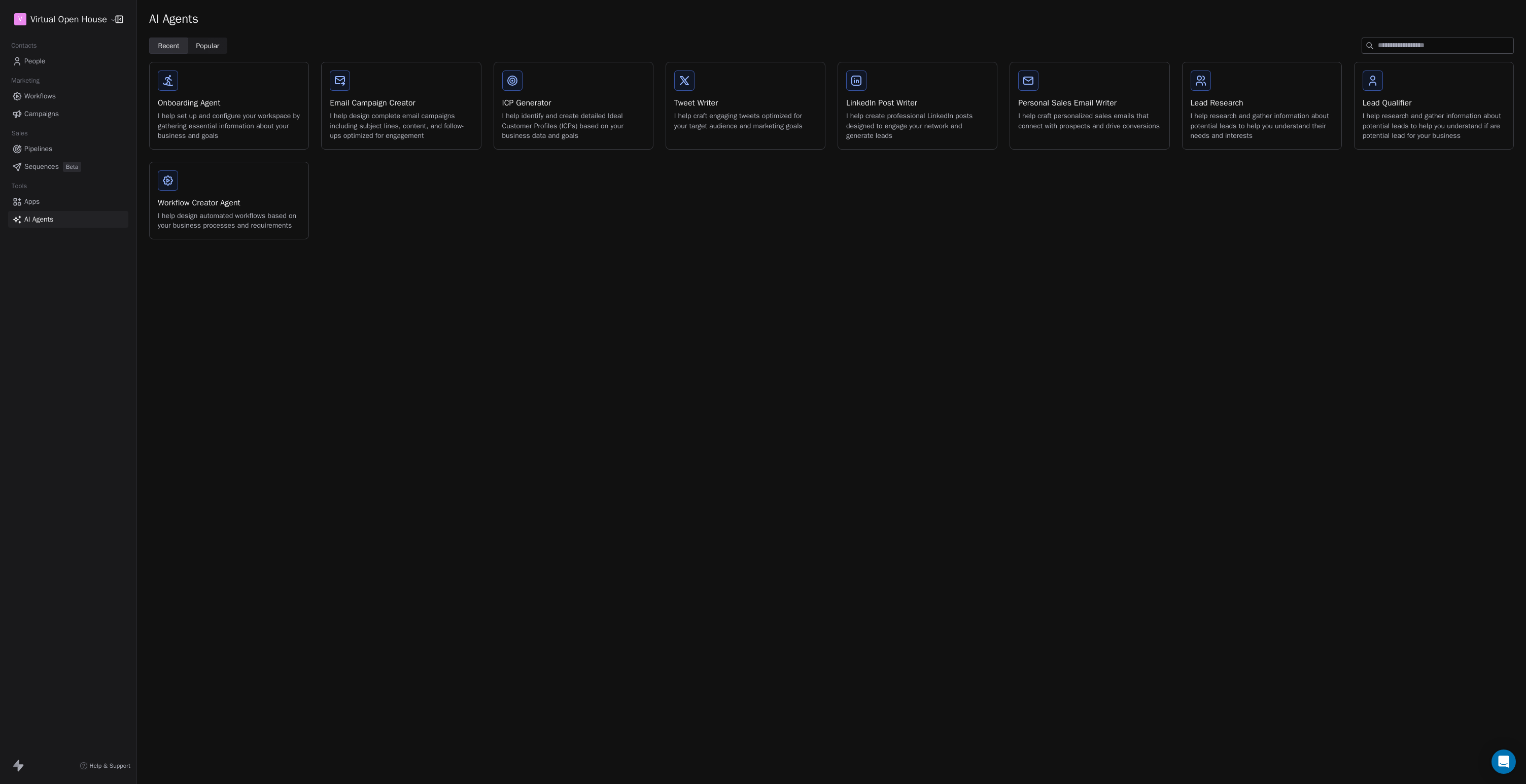 click on "Popular" at bounding box center [207, 46] 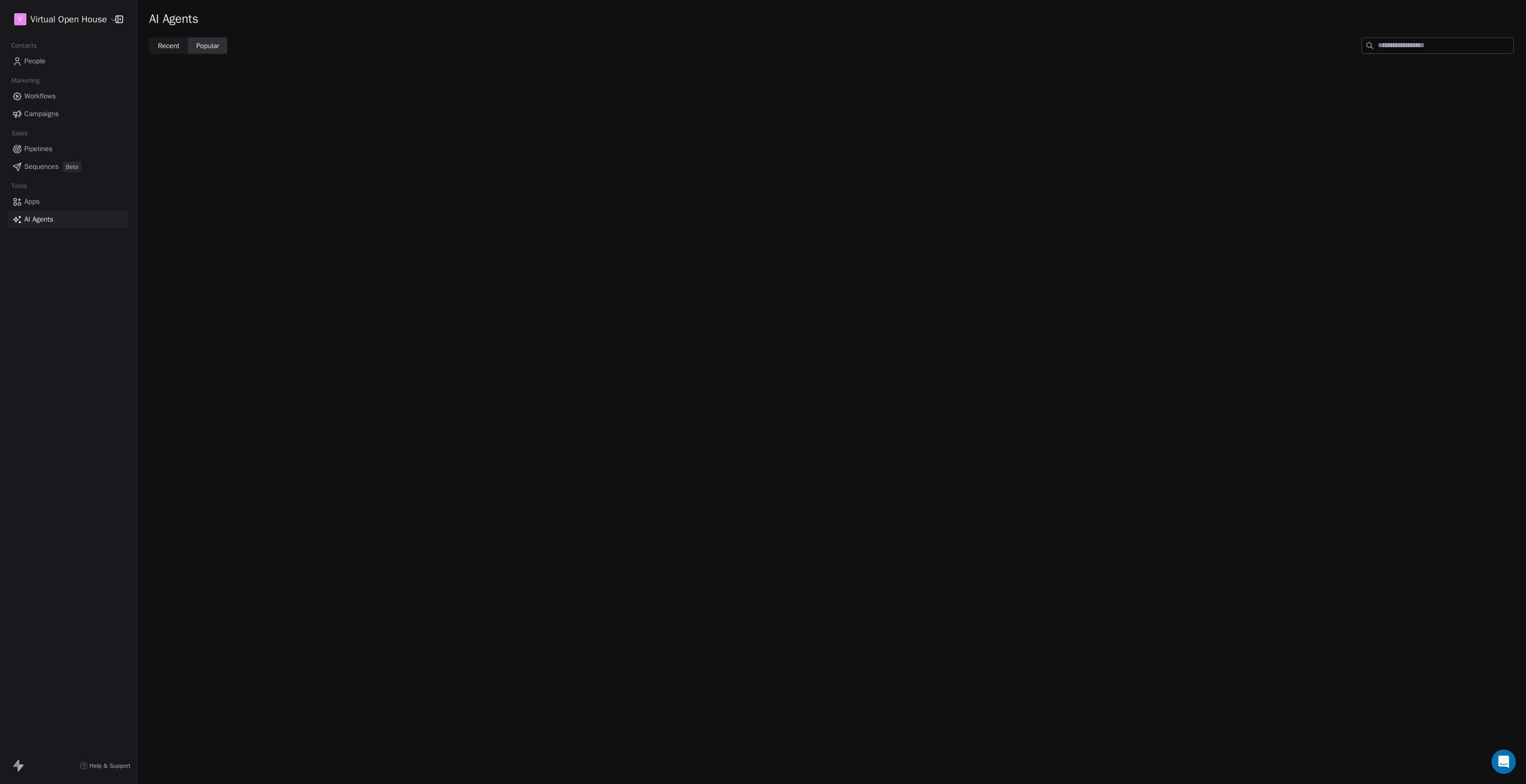 click on "Recent" at bounding box center (168, 46) 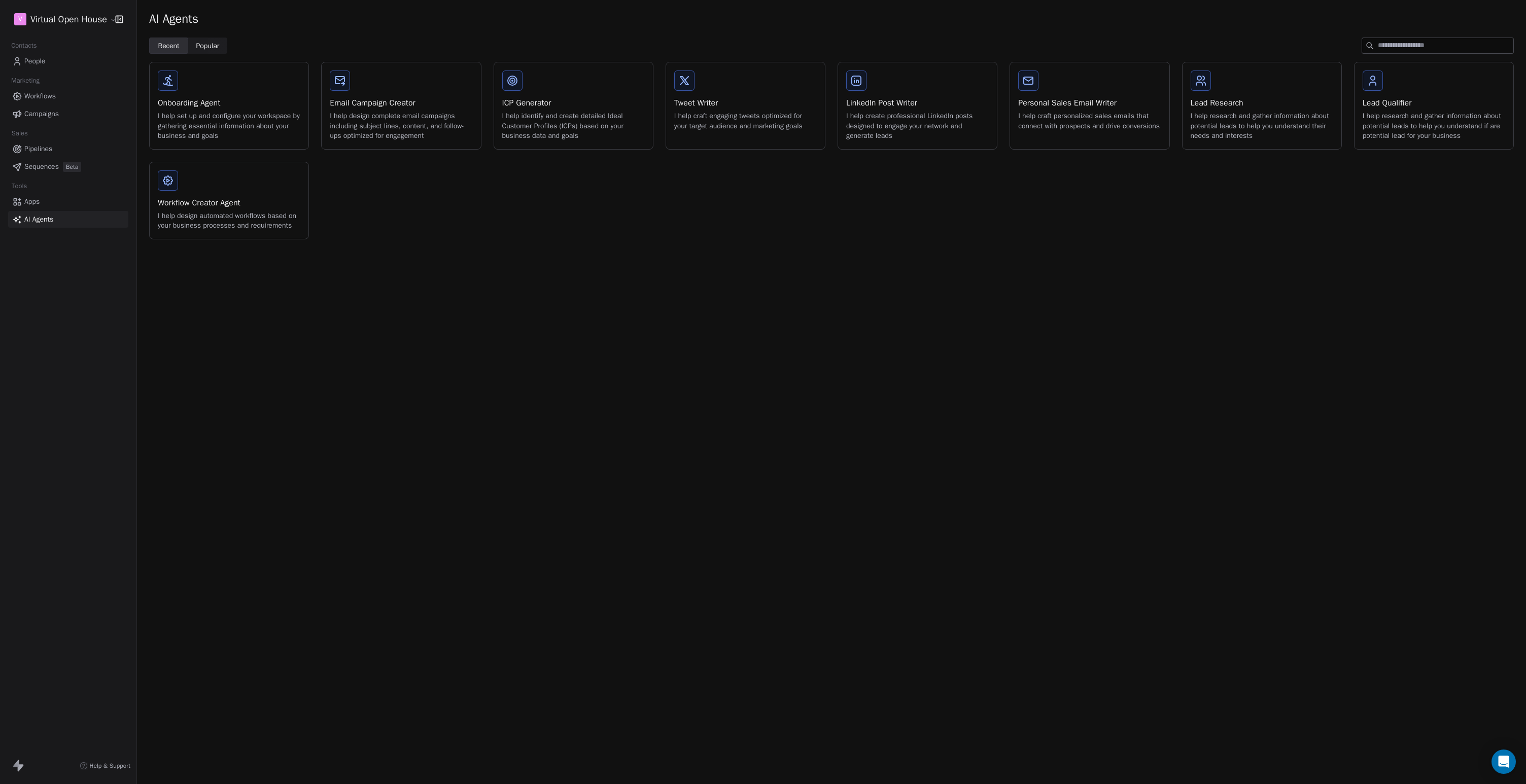 click on "I help craft personalized sales emails that connect with prospects and drive conversions" at bounding box center [1089, 121] 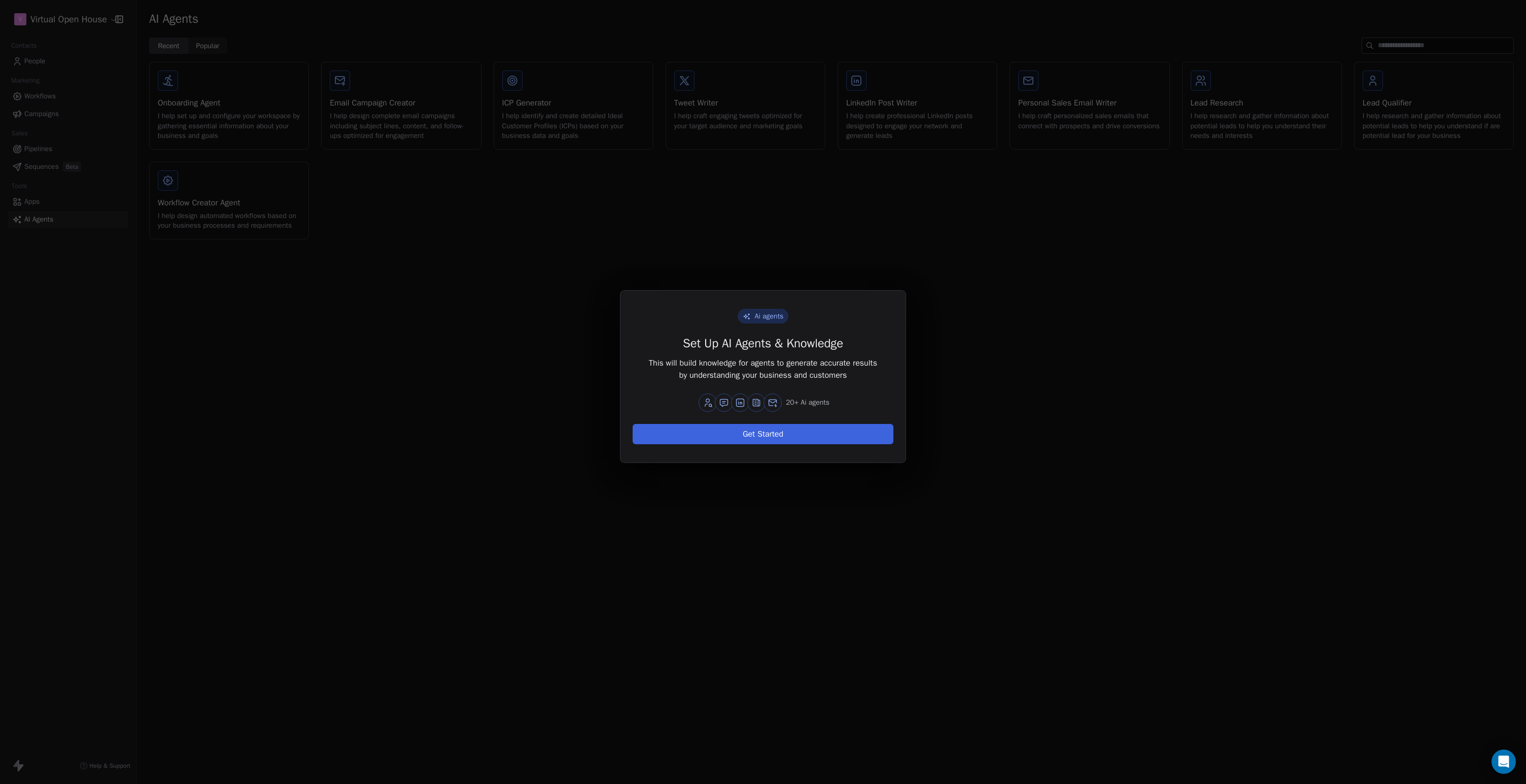 click on "Get Started" at bounding box center [763, 434] 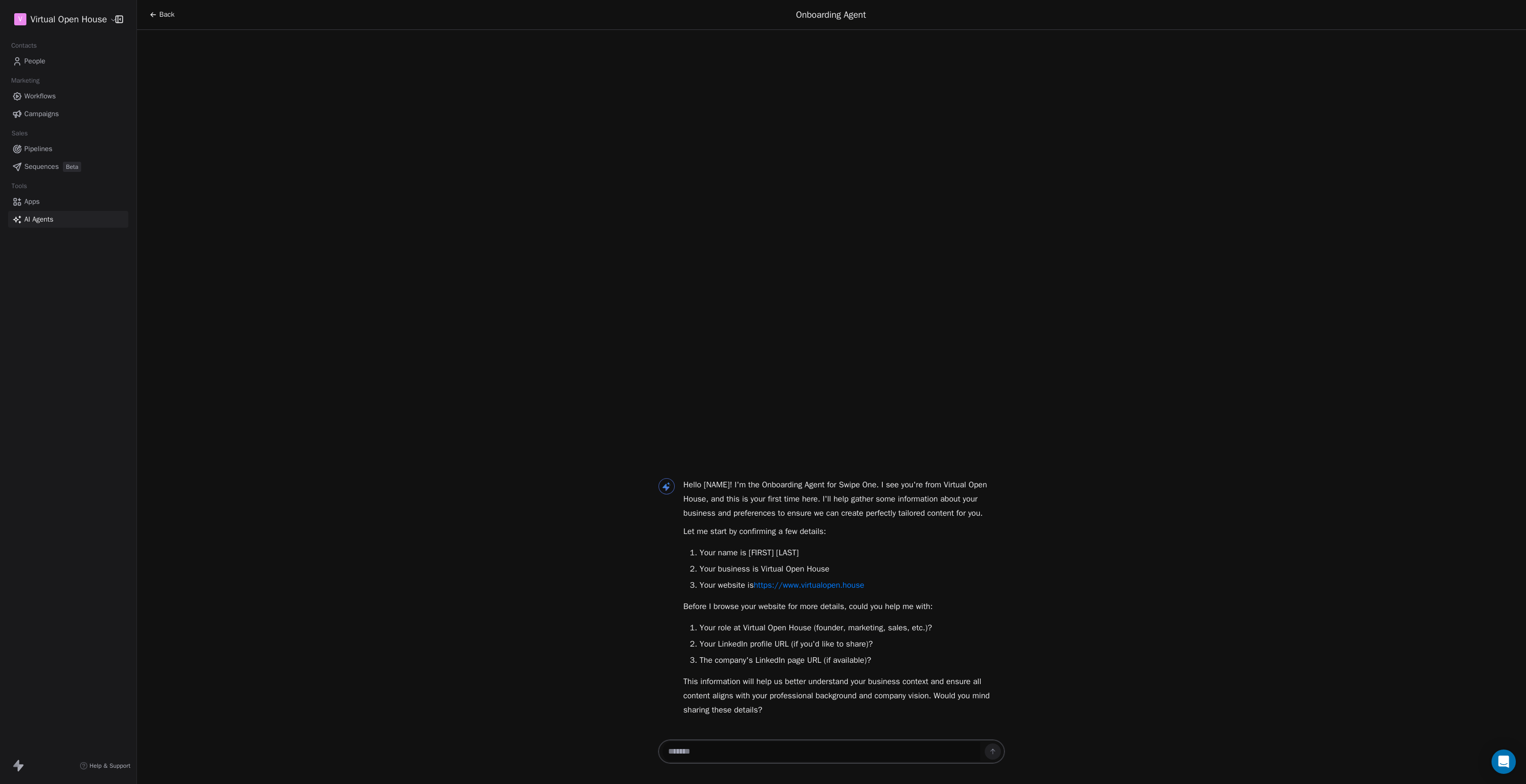 click at bounding box center (821, 752) 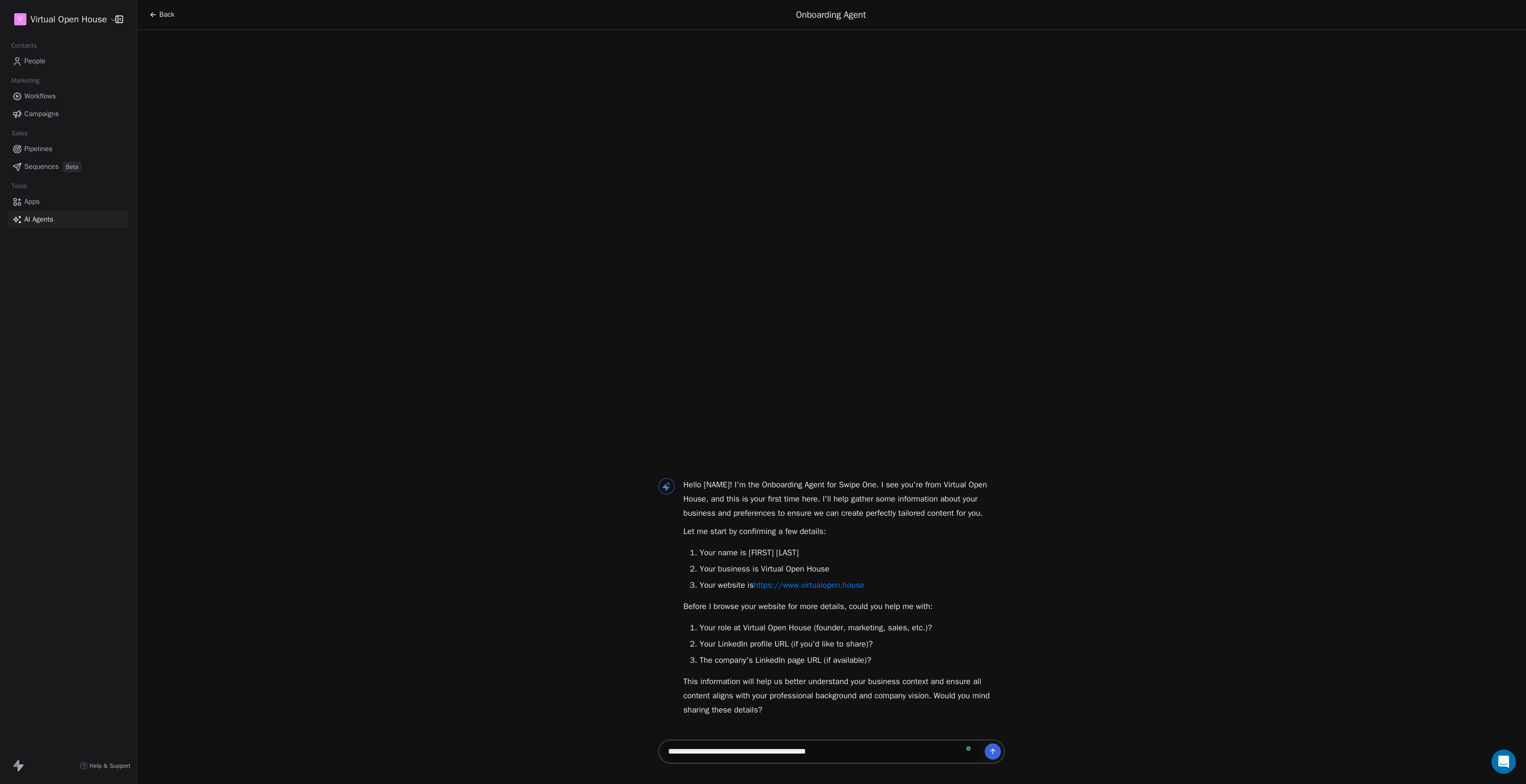 type on "**********" 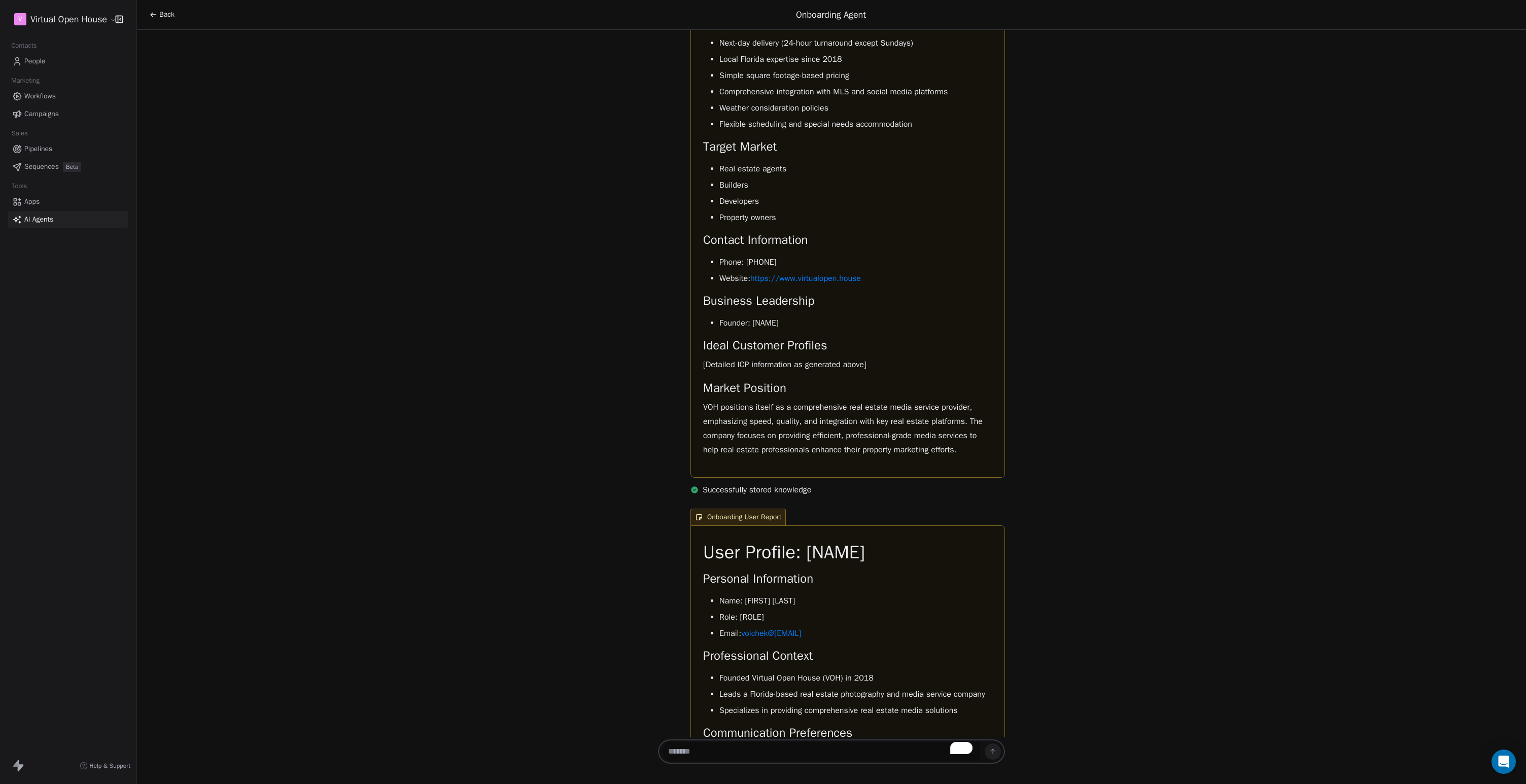 scroll, scrollTop: 1104, scrollLeft: 0, axis: vertical 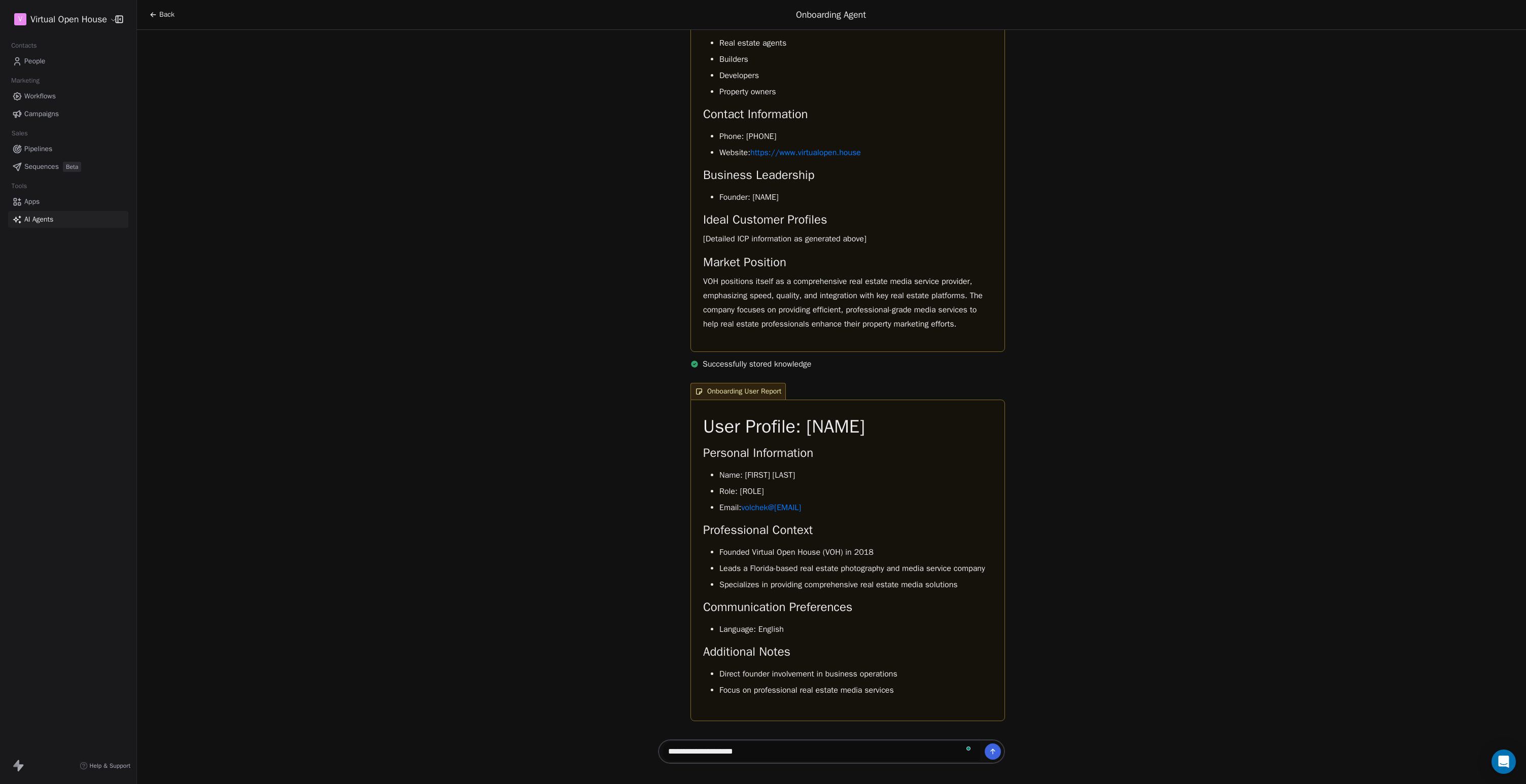 type on "**********" 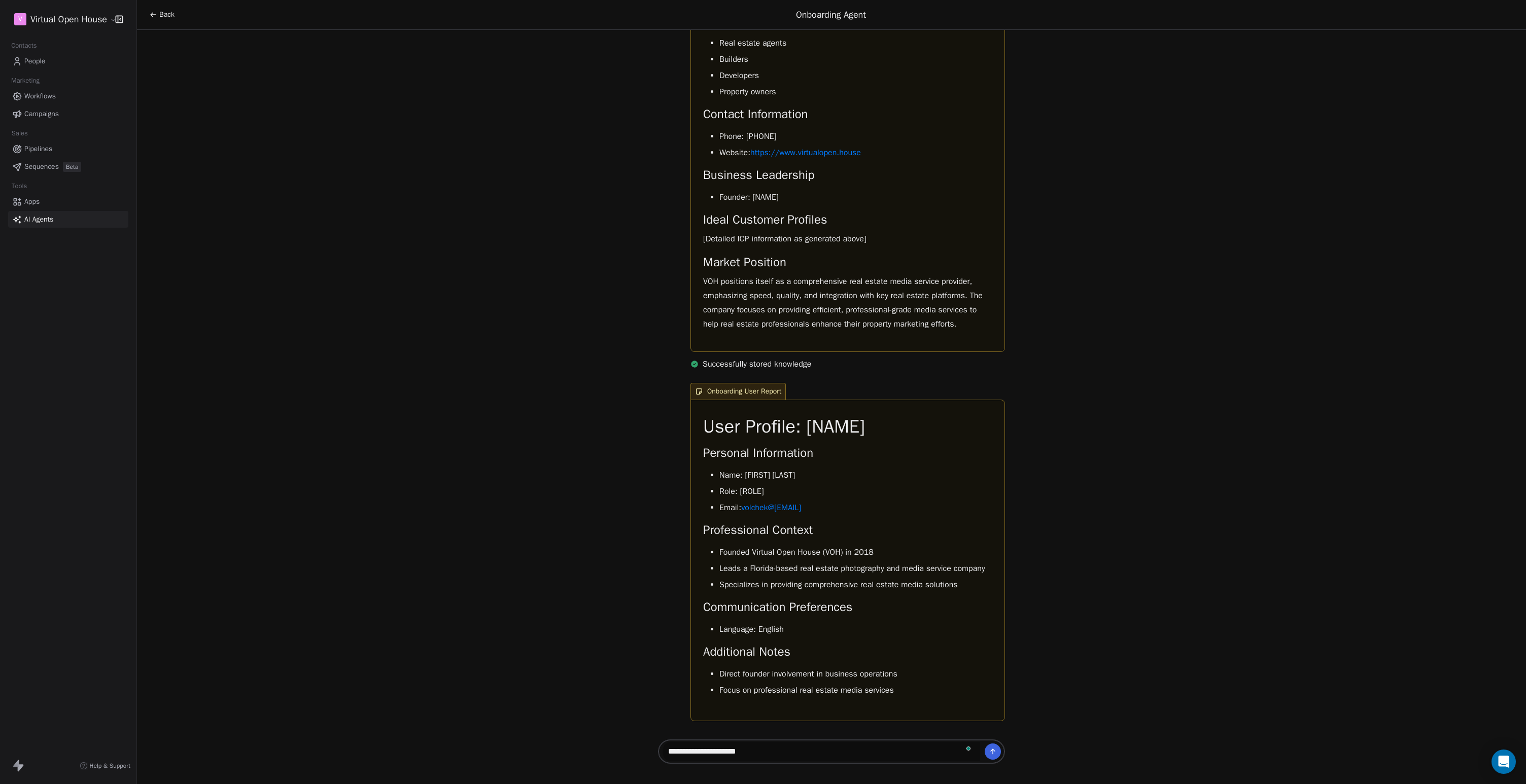 type 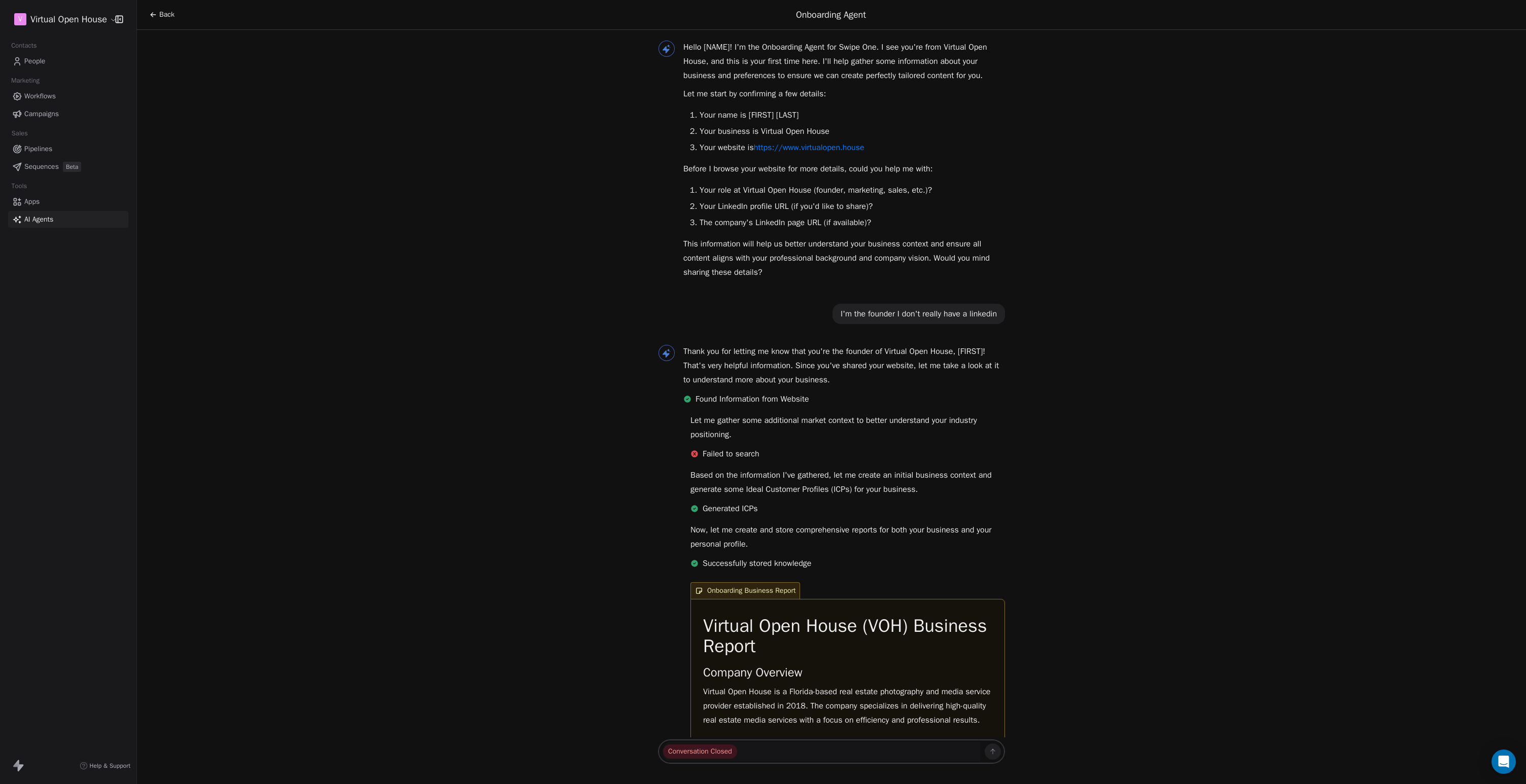 scroll, scrollTop: 0, scrollLeft: 0, axis: both 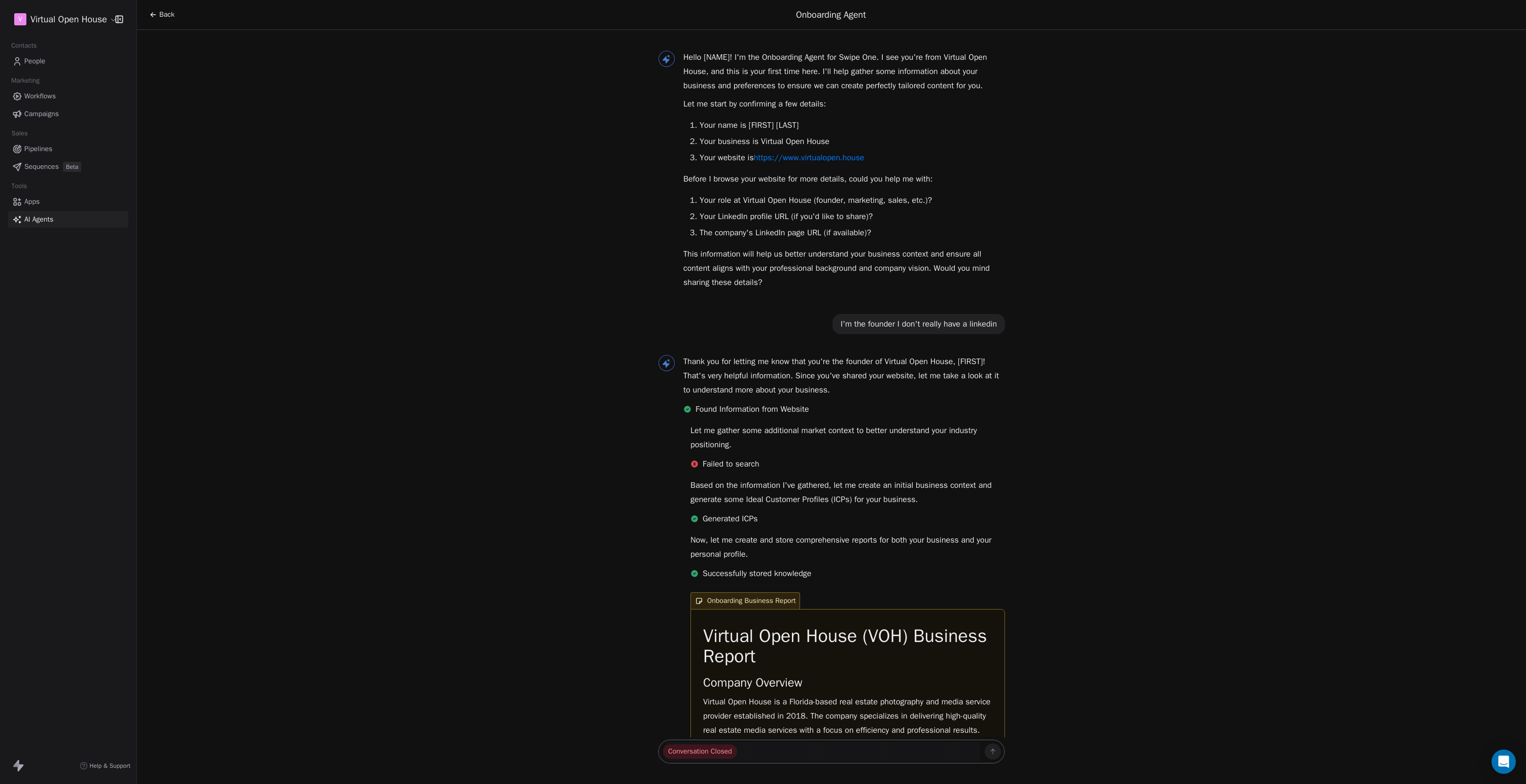 click on "AI Agents" at bounding box center [39, 219] 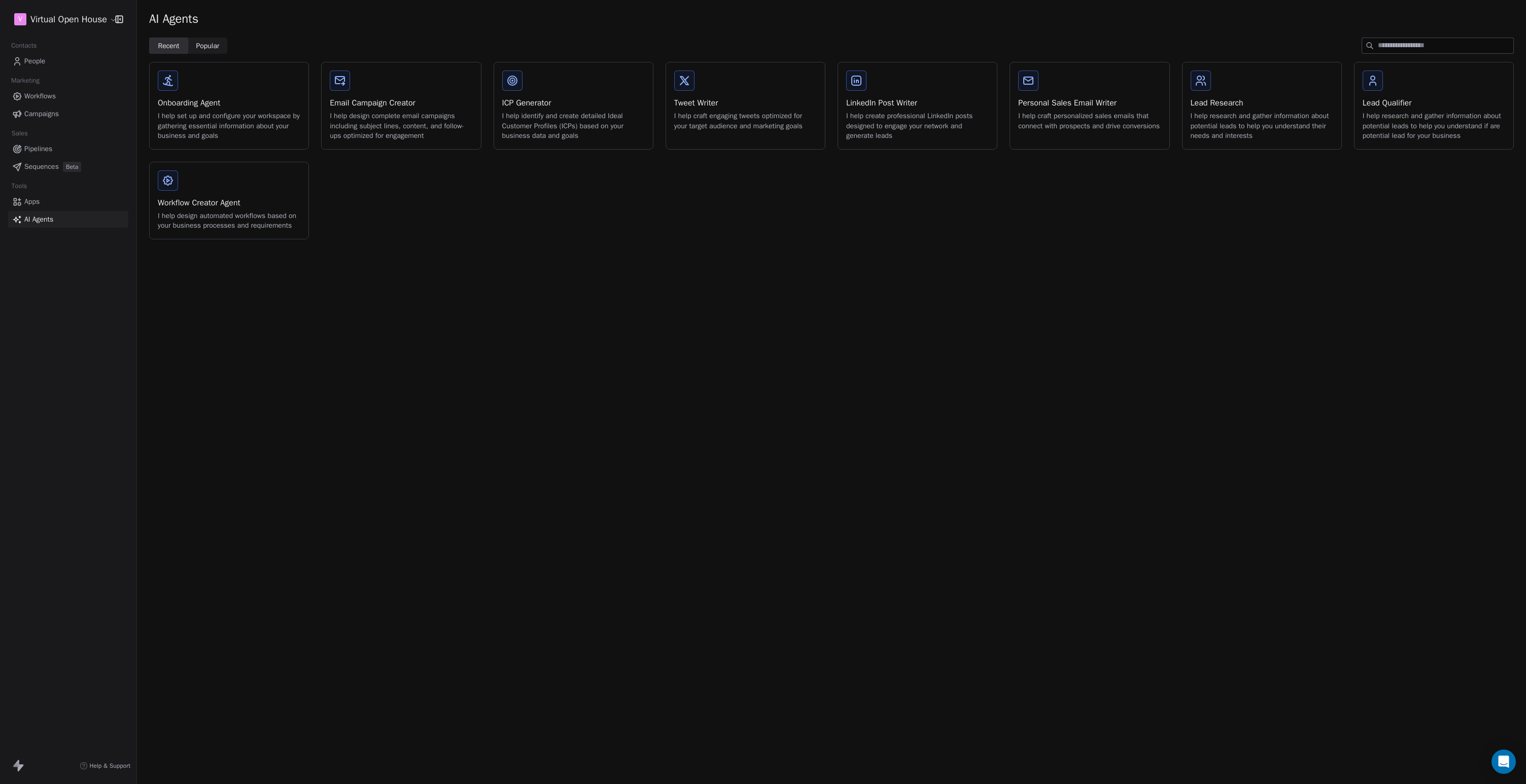 click on "Personal Sales Email Writer I help craft personalized sales emails that connect with prospects and drive conversions" at bounding box center [1089, 114] 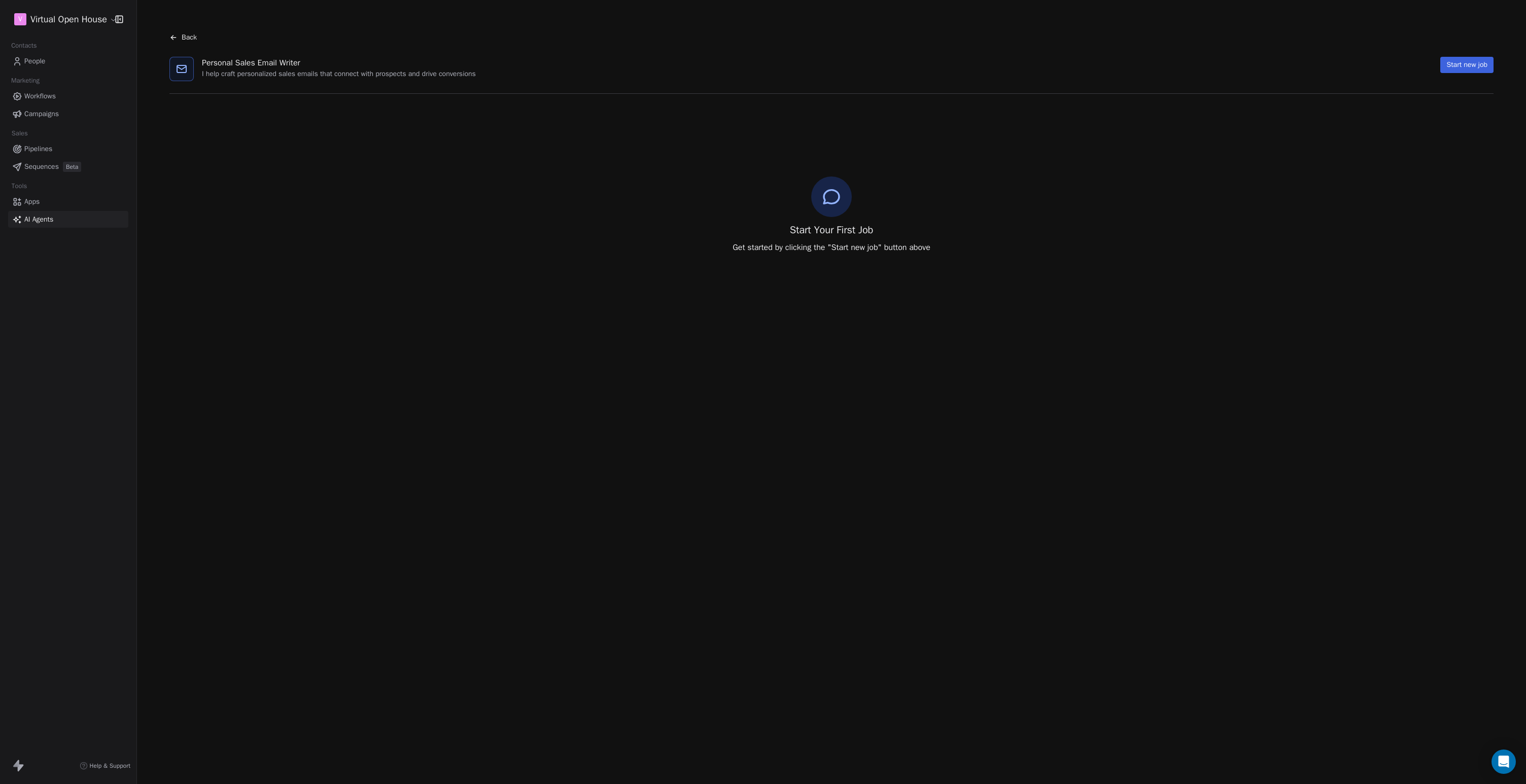 click on "Start new job" at bounding box center (1467, 65) 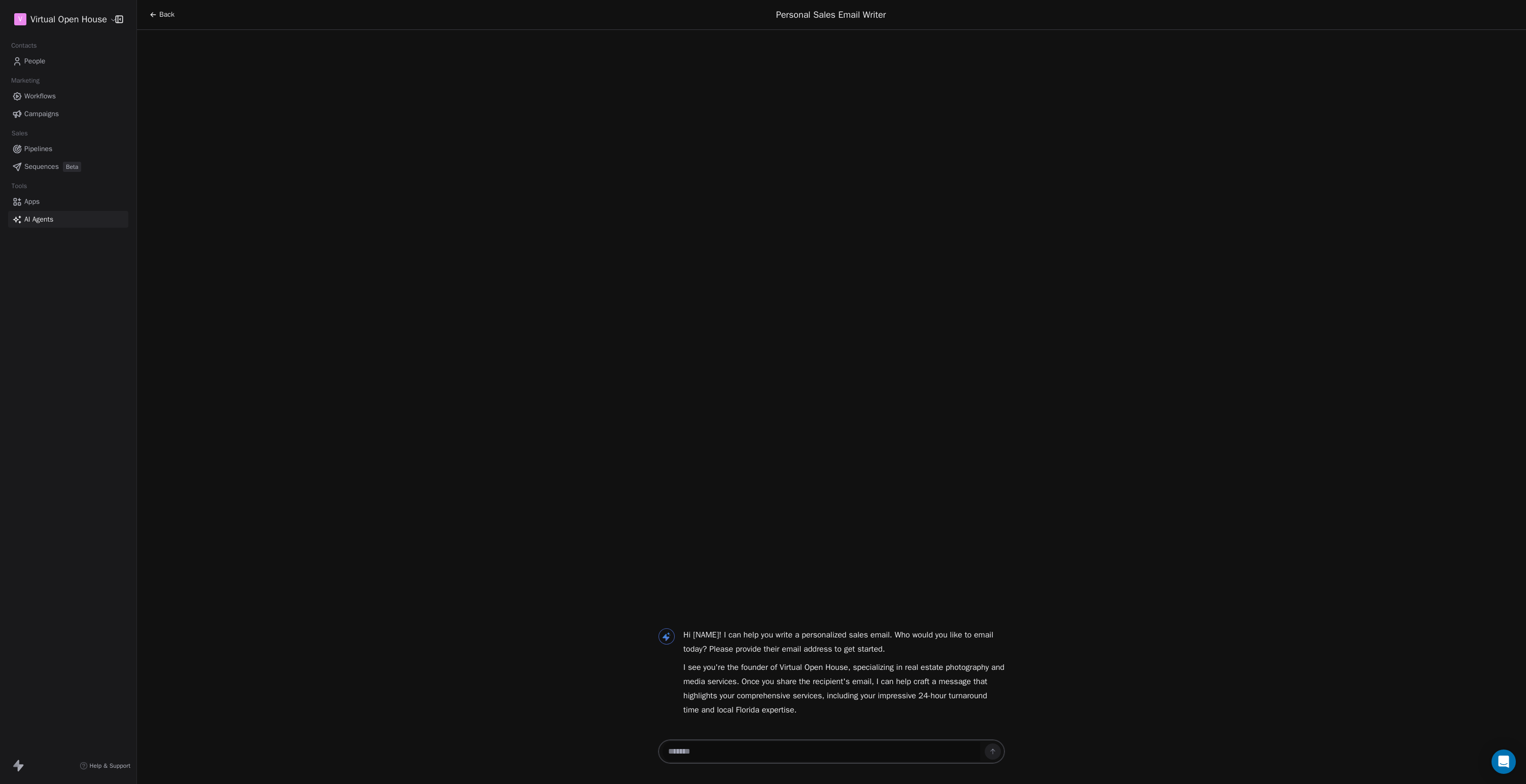 click at bounding box center [821, 752] 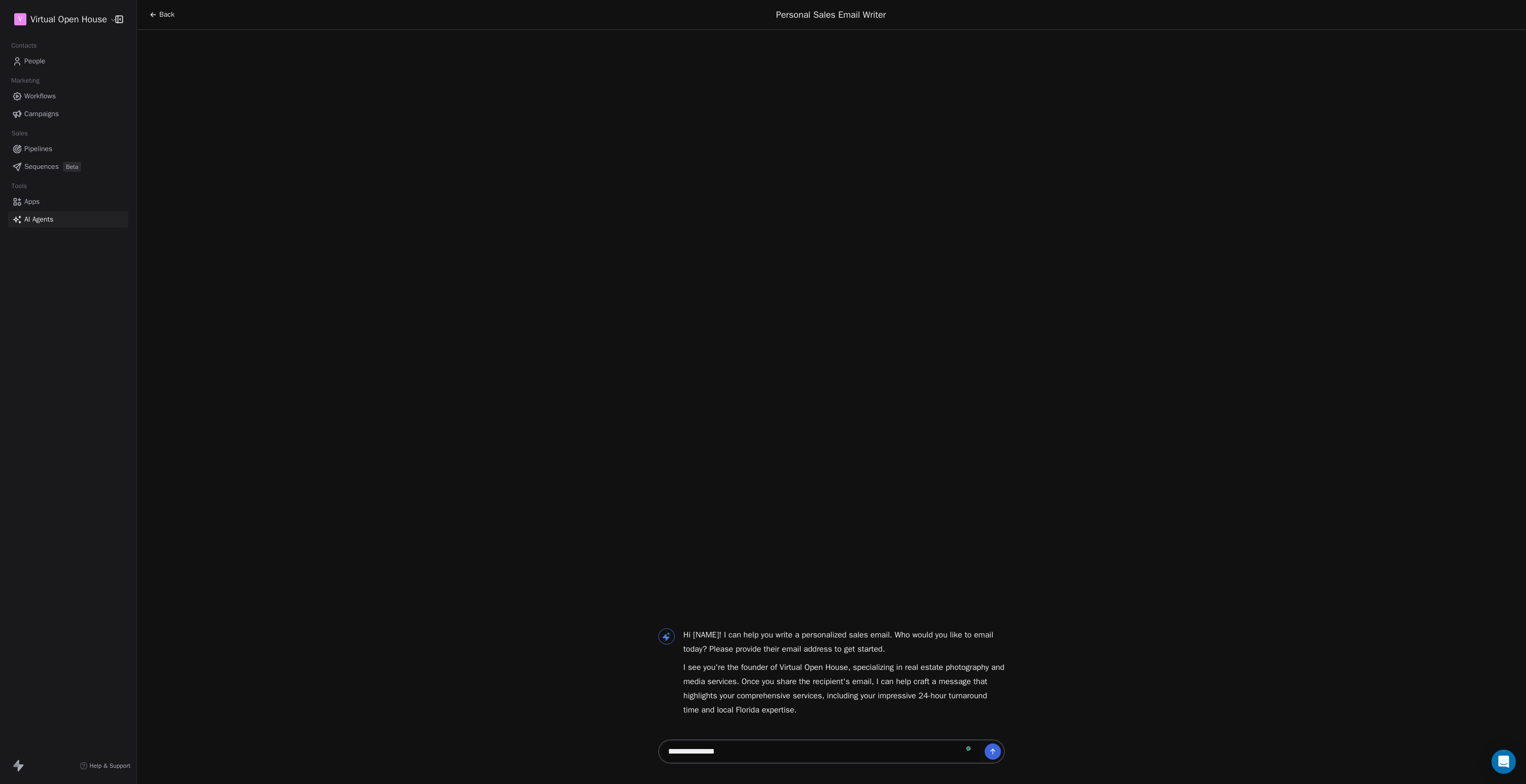 type on "**********" 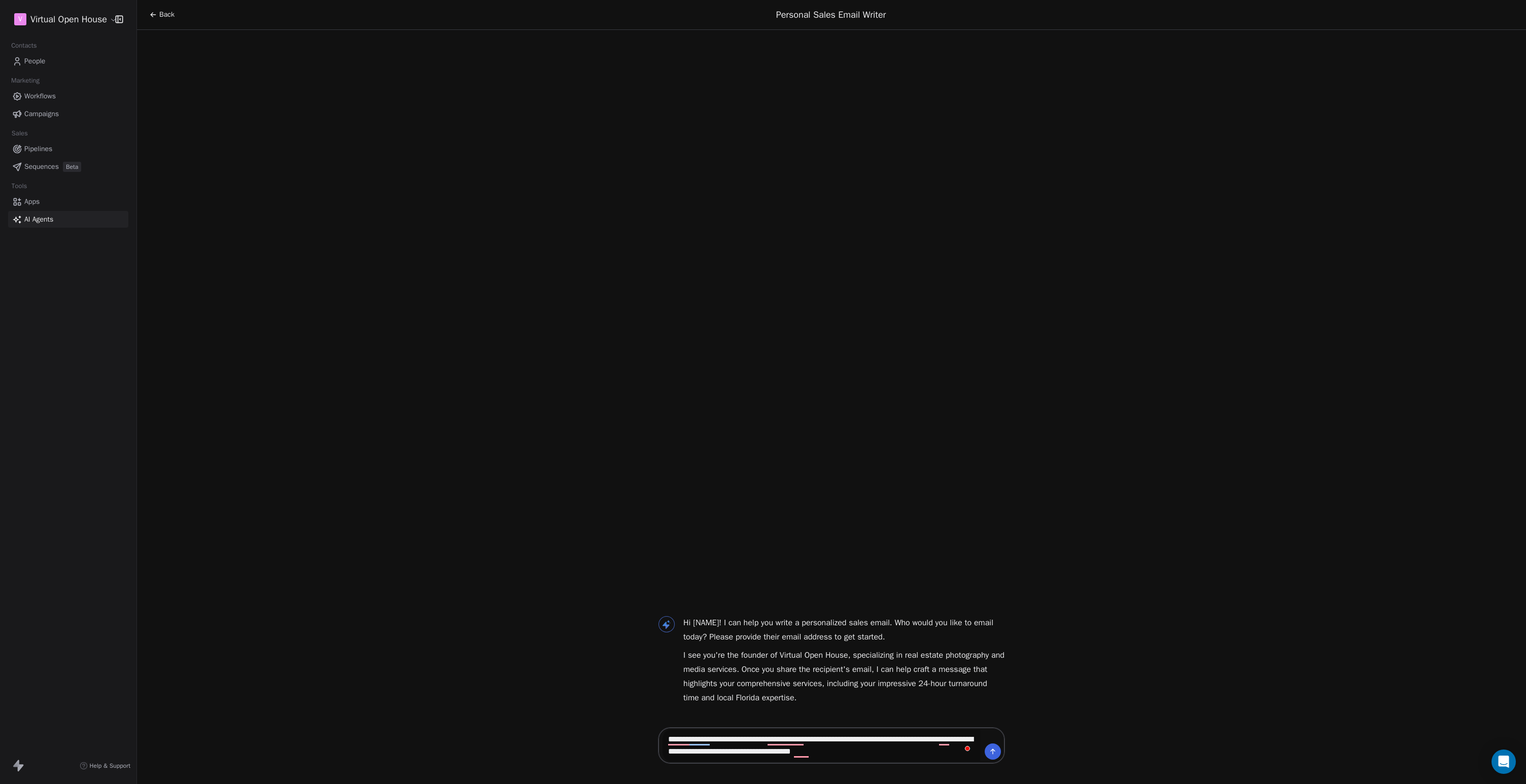 type on "**********" 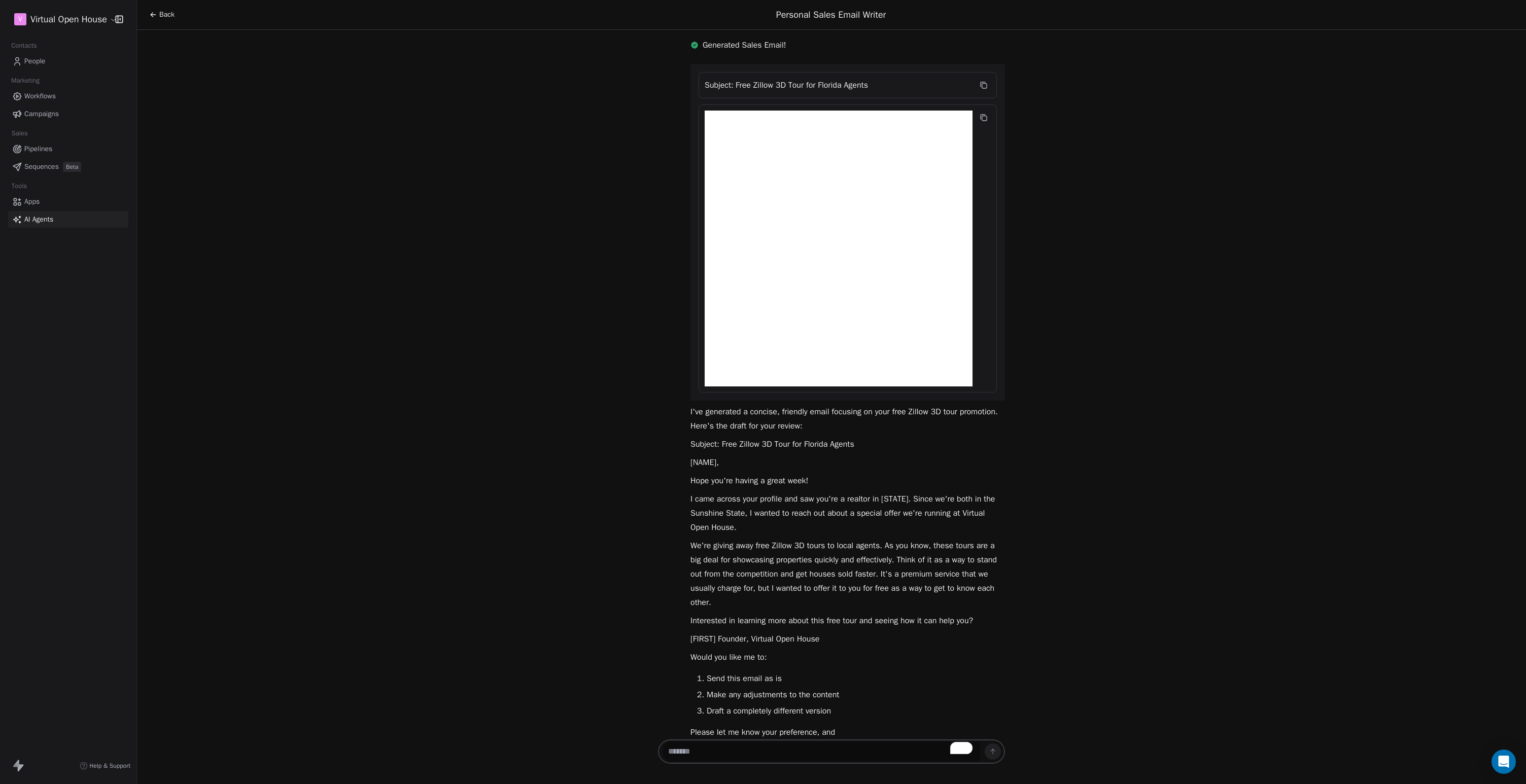 scroll, scrollTop: 315, scrollLeft: 0, axis: vertical 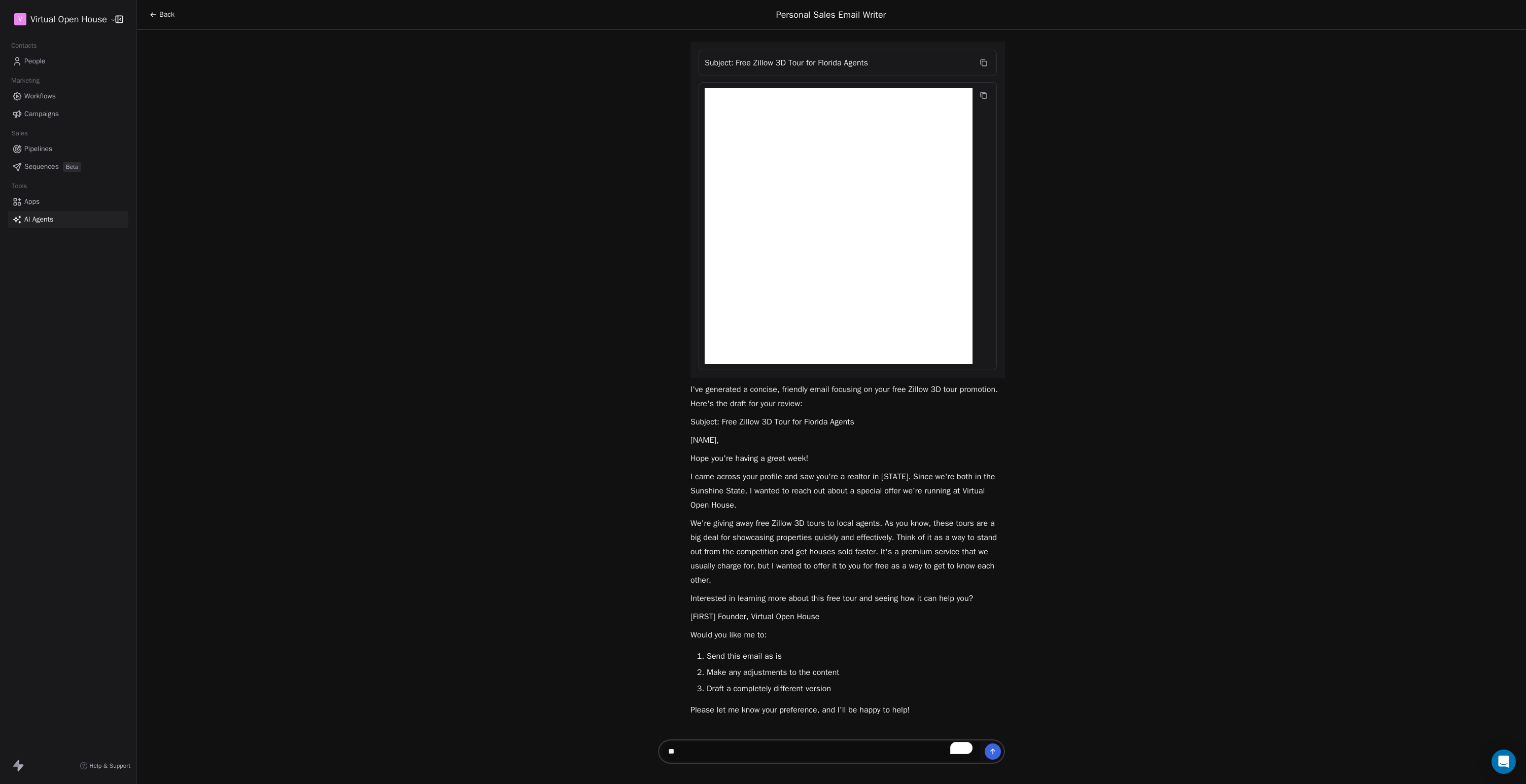 type on "*" 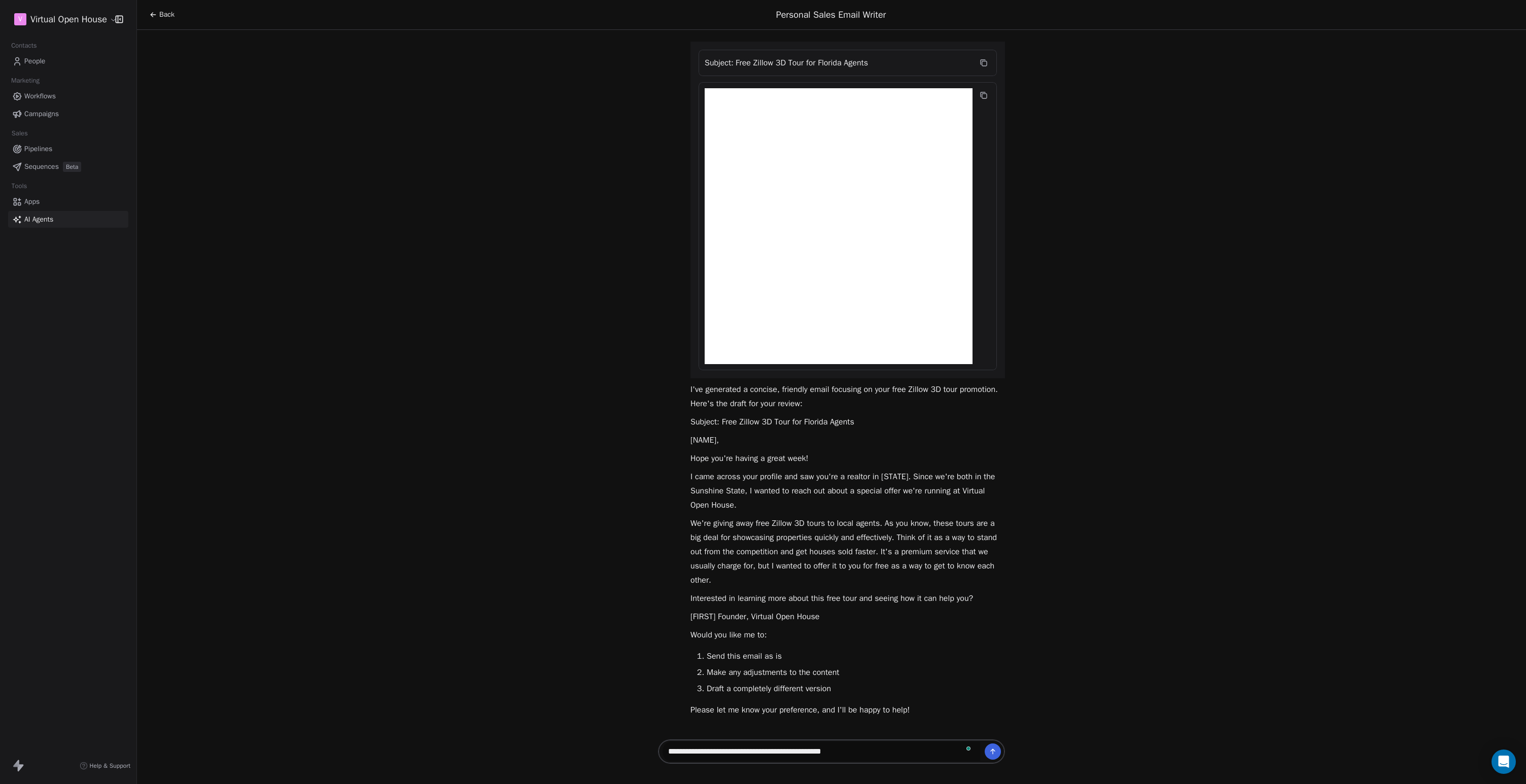 paste on "**********" 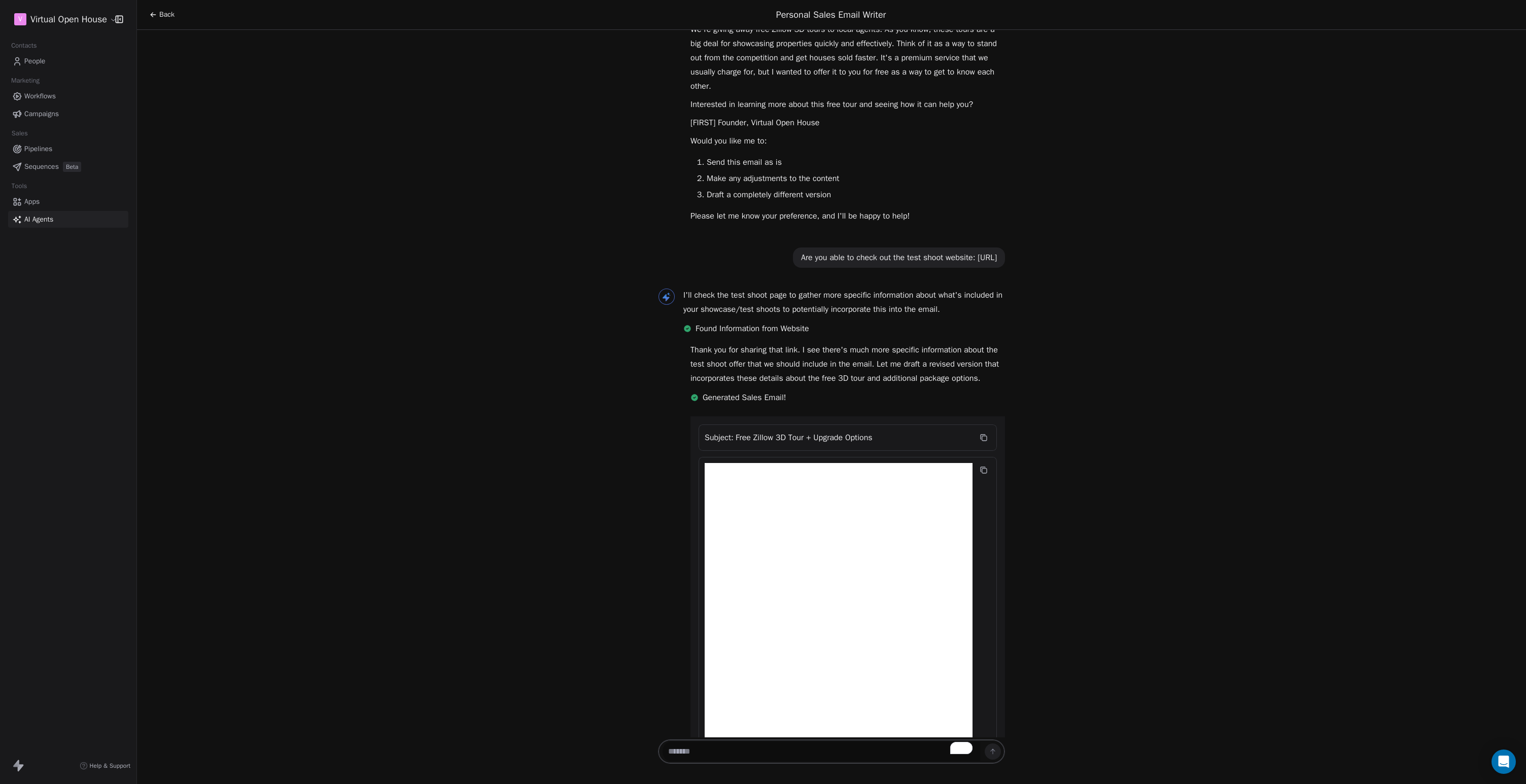 scroll, scrollTop: 813, scrollLeft: 0, axis: vertical 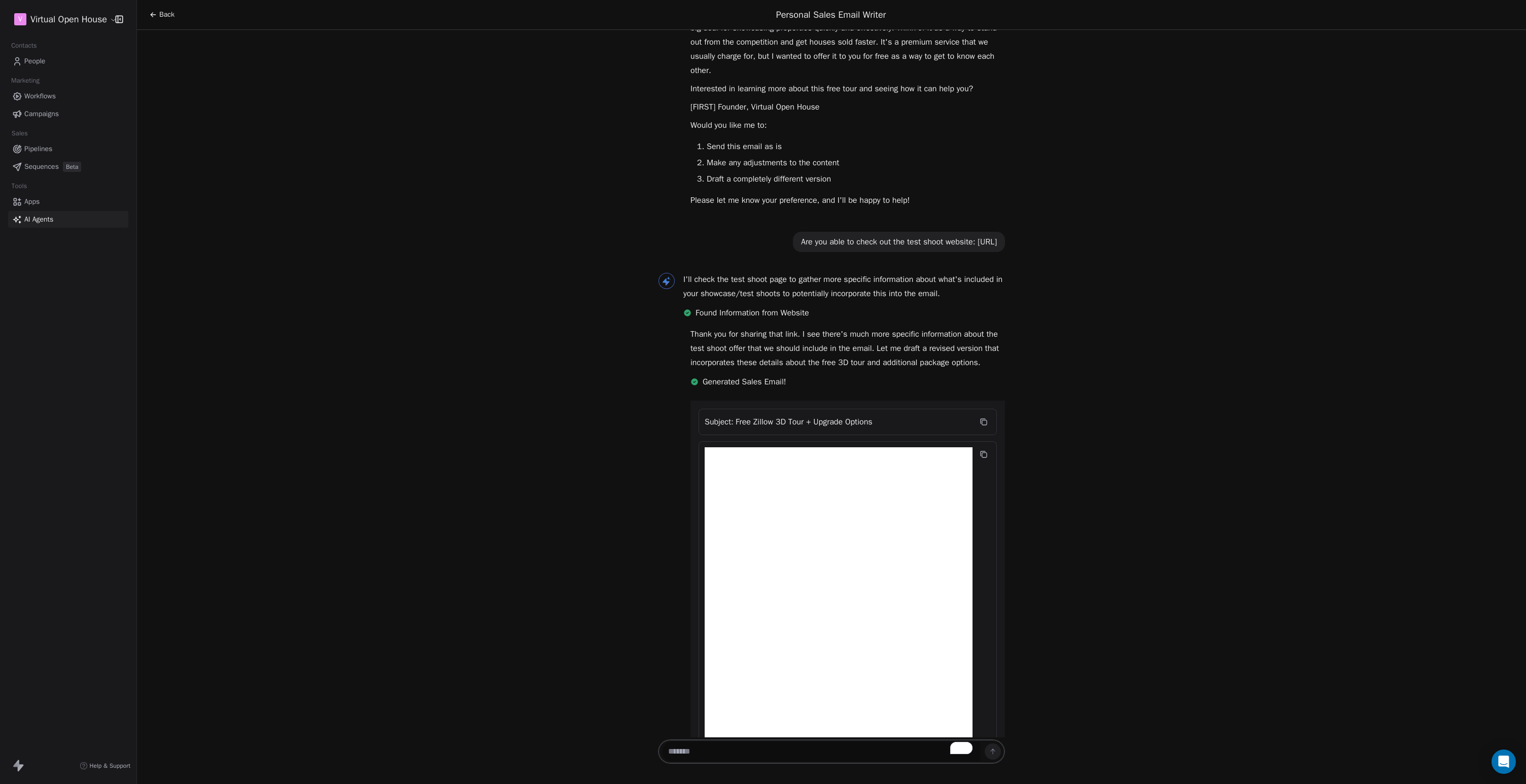 click at bounding box center [821, 752] 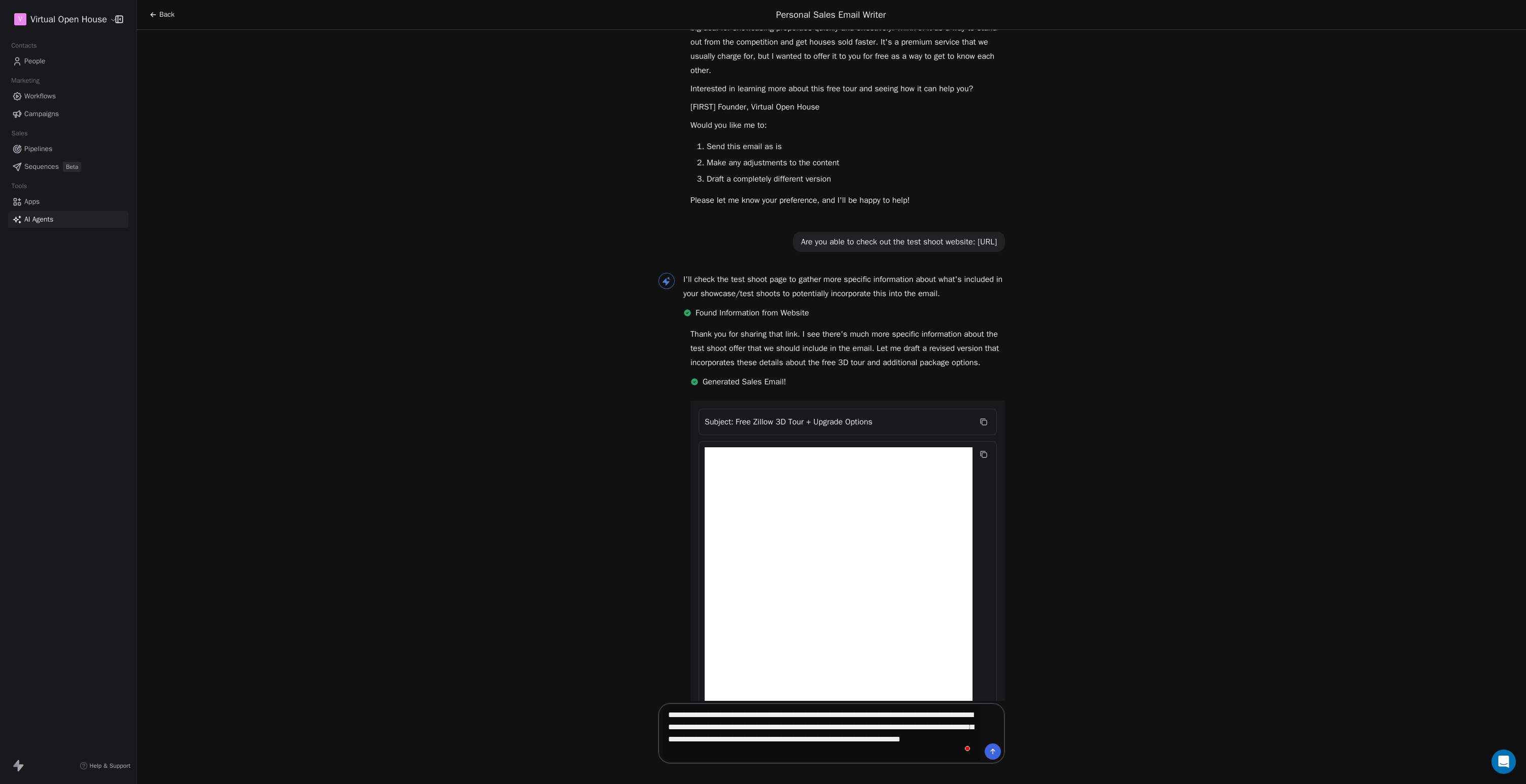 type on "**********" 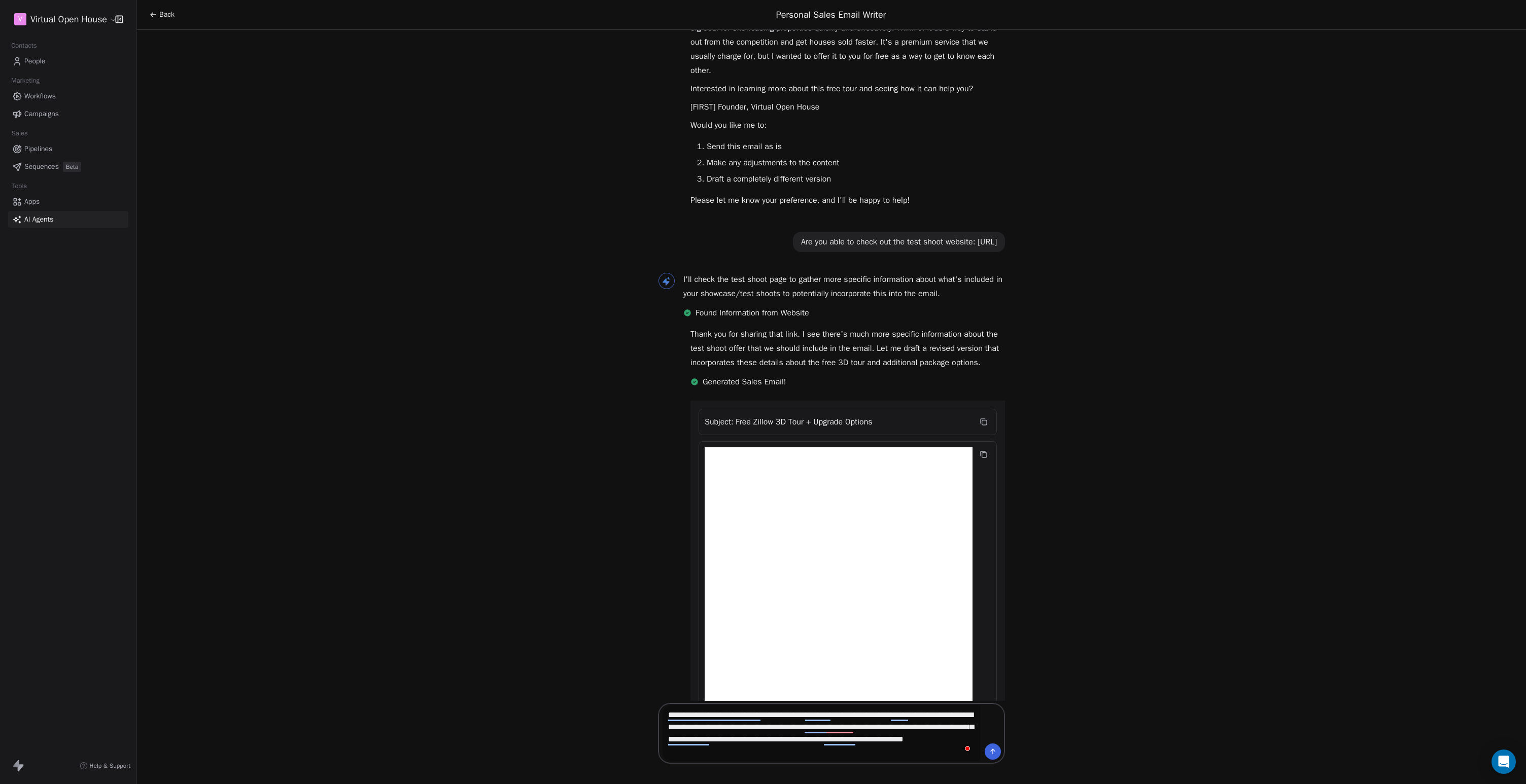 type 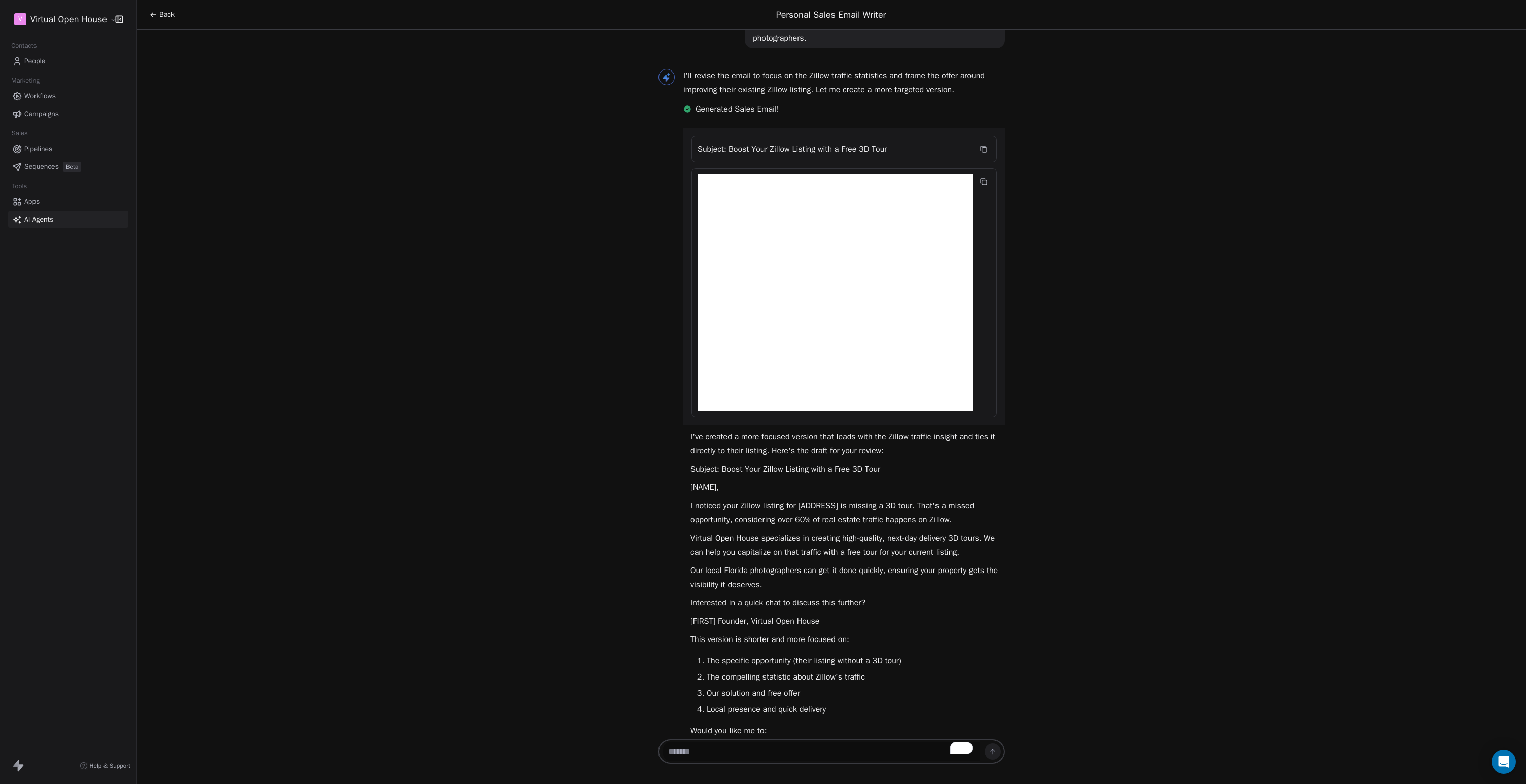 scroll, scrollTop: 2204, scrollLeft: 0, axis: vertical 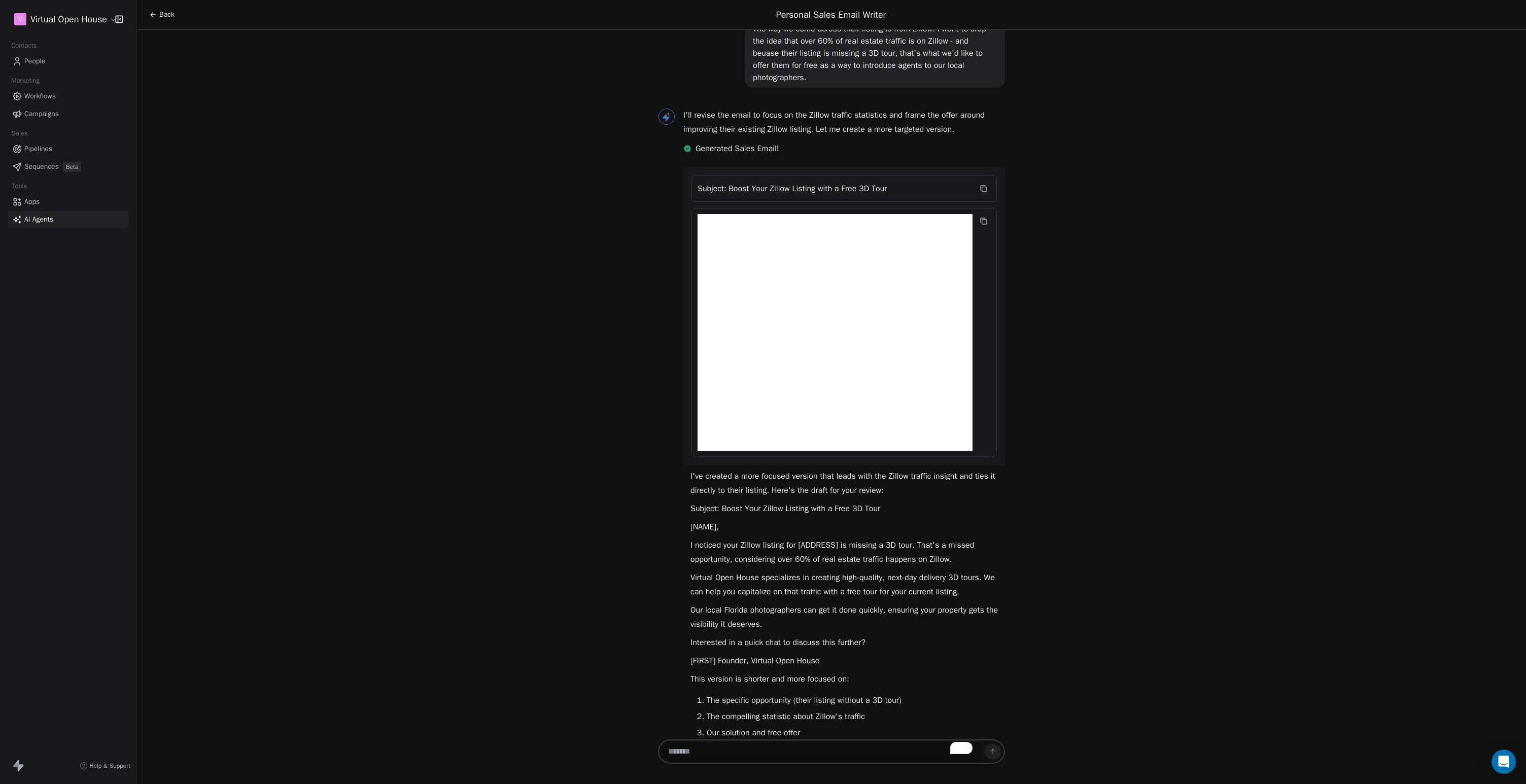 click on "Workflows" at bounding box center (40, 96) 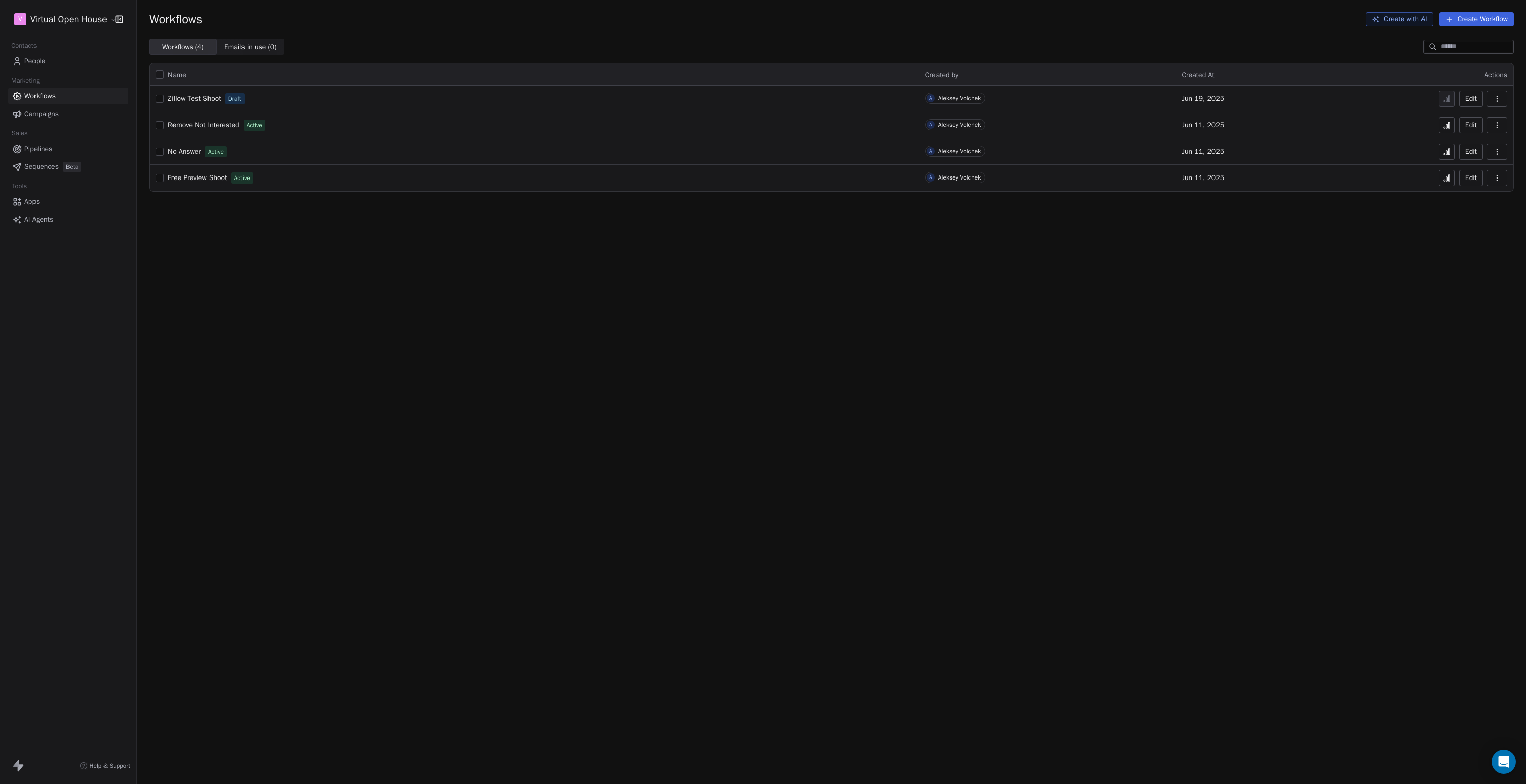 click on "Zillow Test Shoot" at bounding box center (194, 98) 